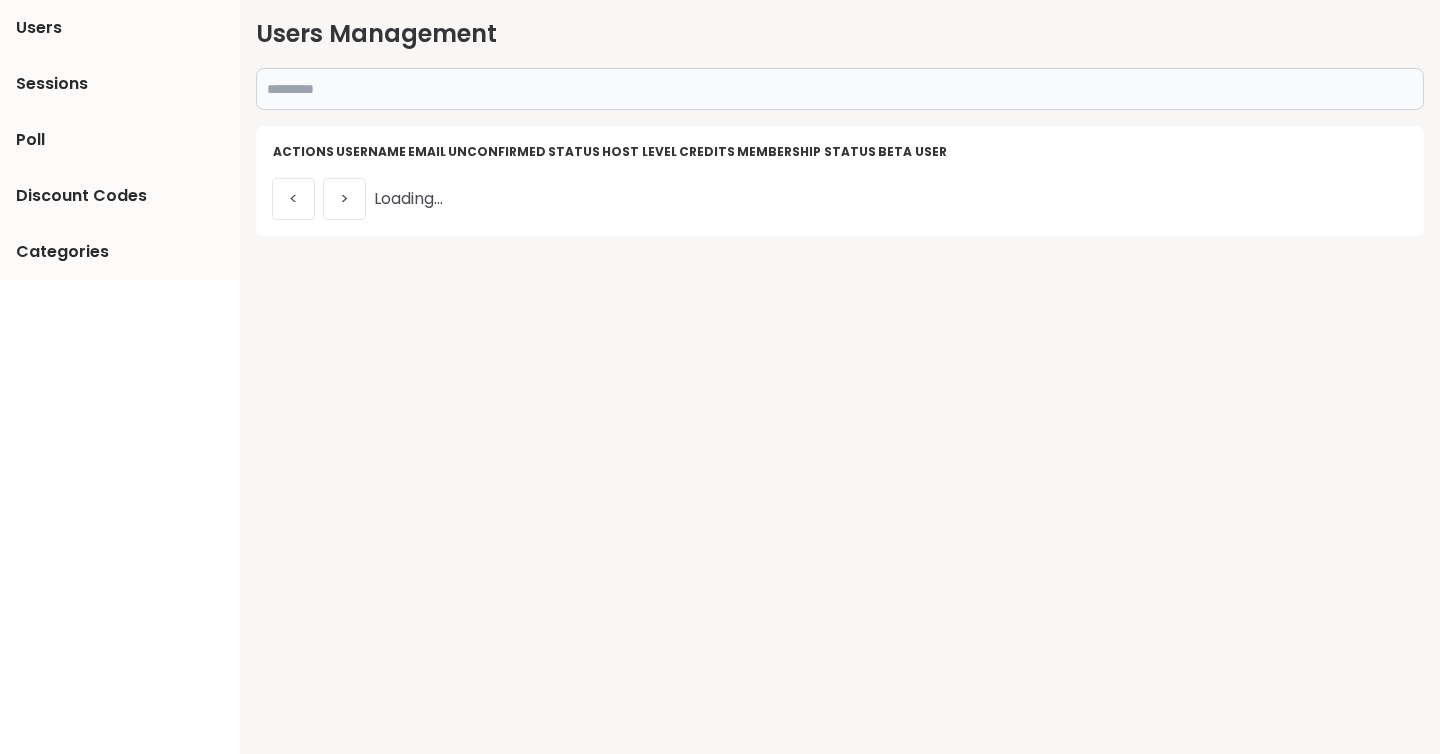 type on "*" 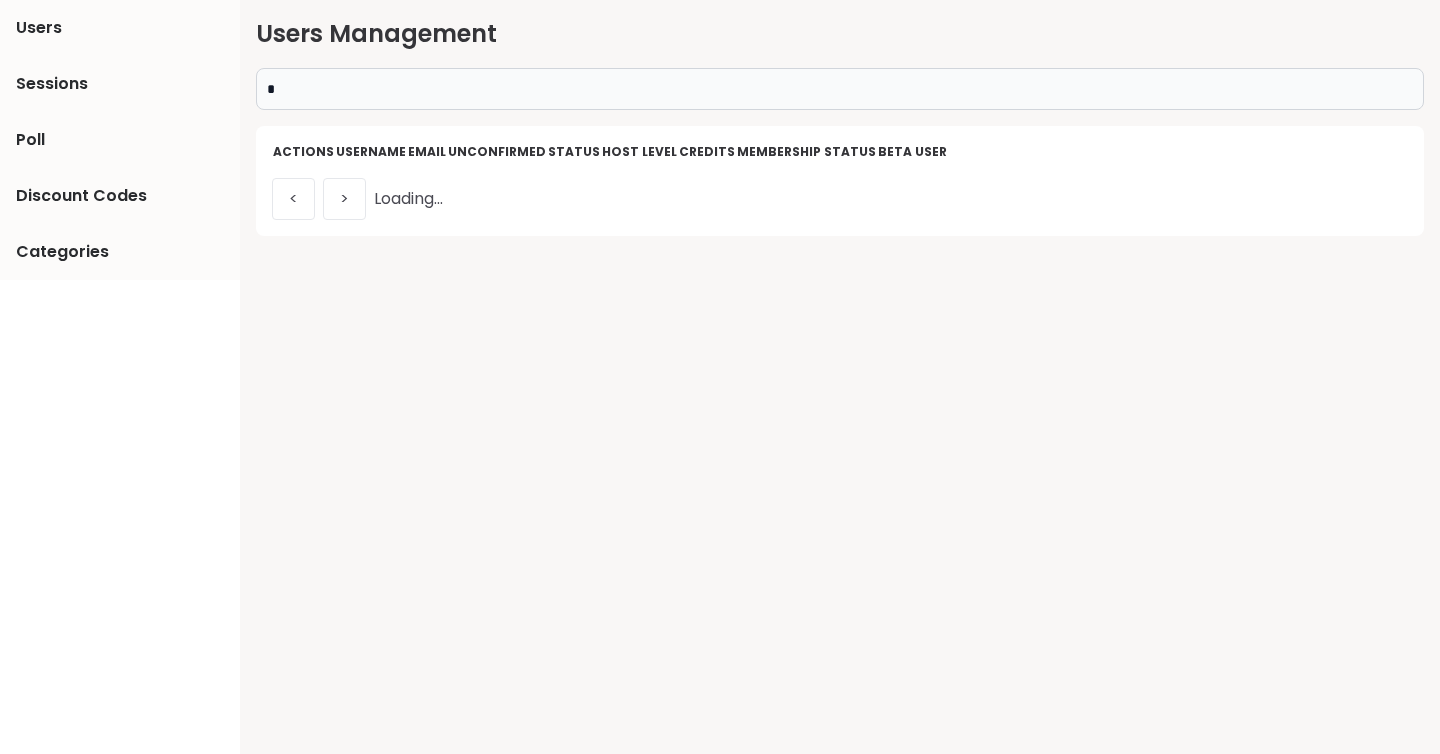 scroll, scrollTop: 0, scrollLeft: 0, axis: both 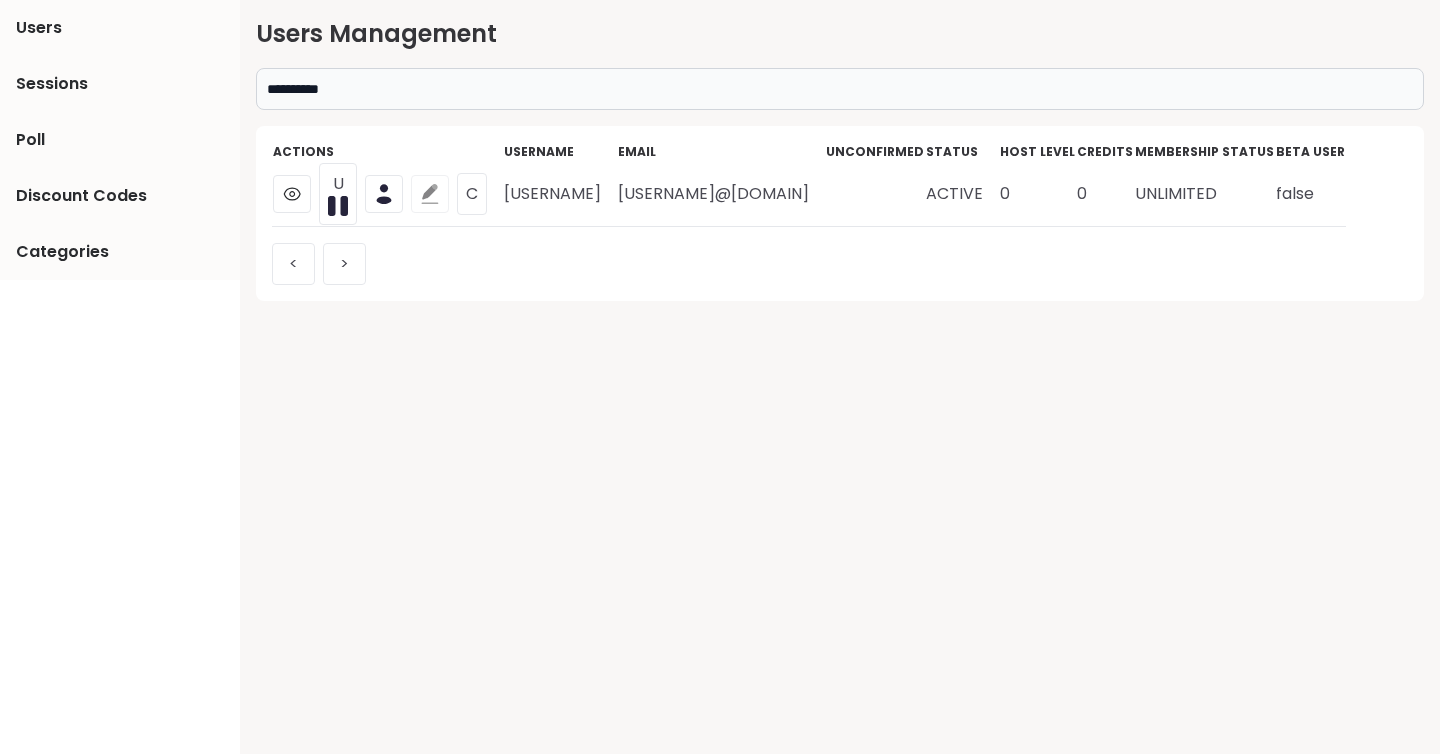 click at bounding box center [430, 194] 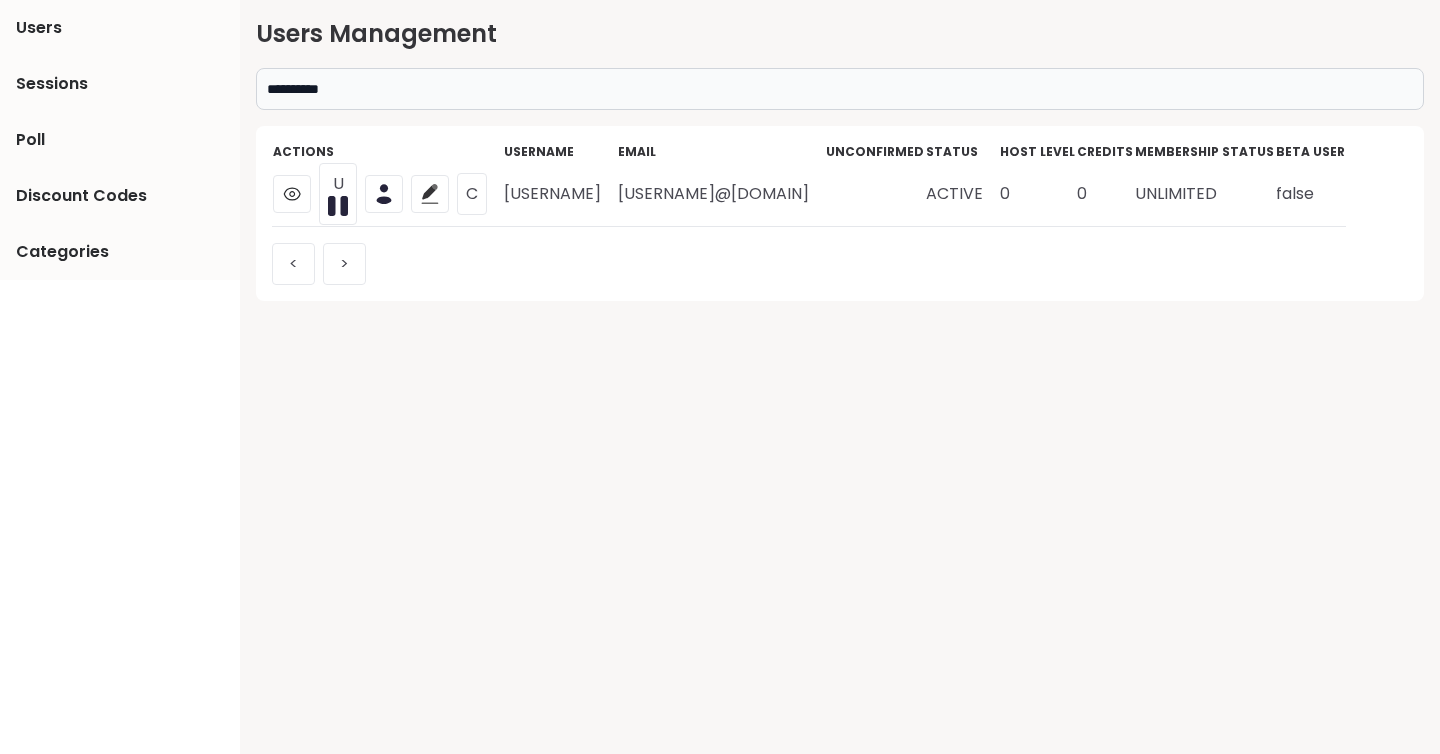 click on "**********" at bounding box center (840, 89) 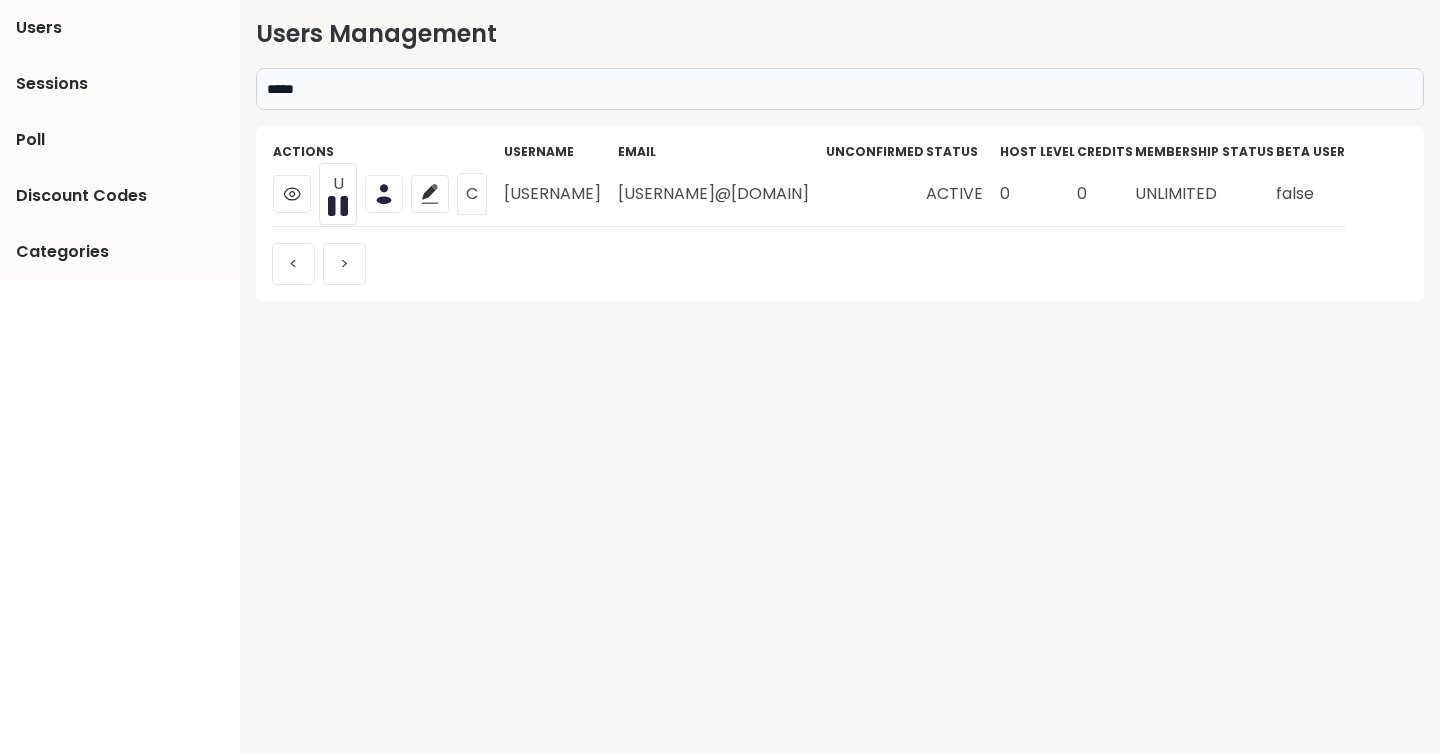 type on "*****" 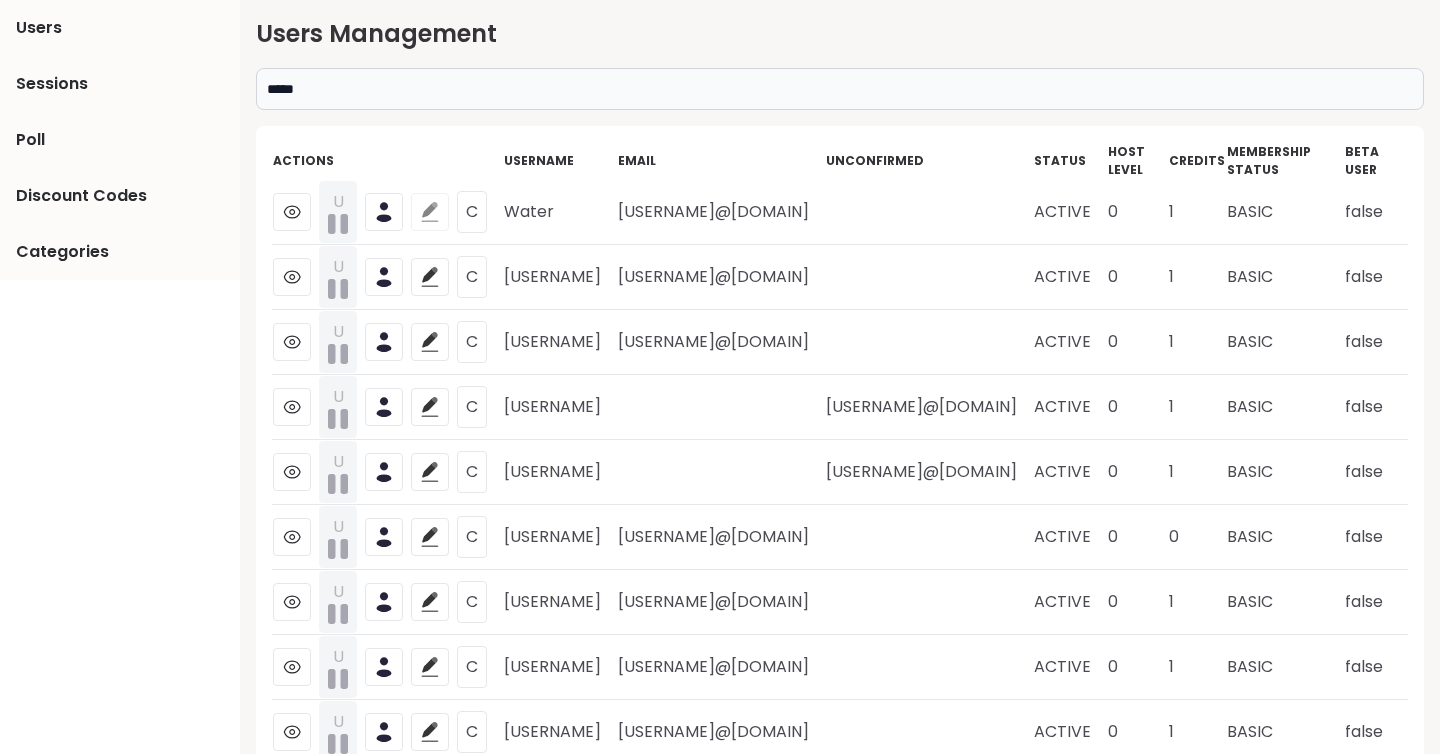 click 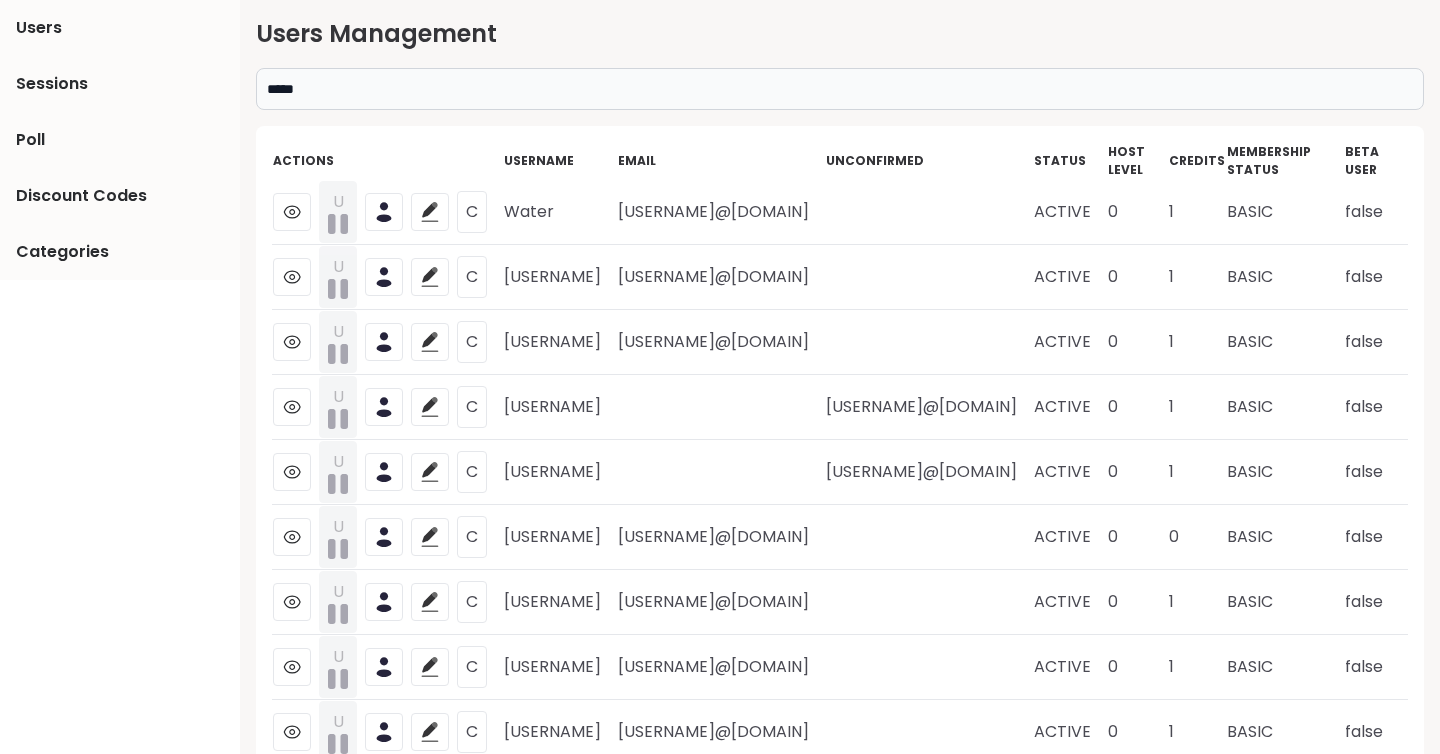 click on "[USERNAME]@[DOMAIN]" at bounding box center (721, 212) 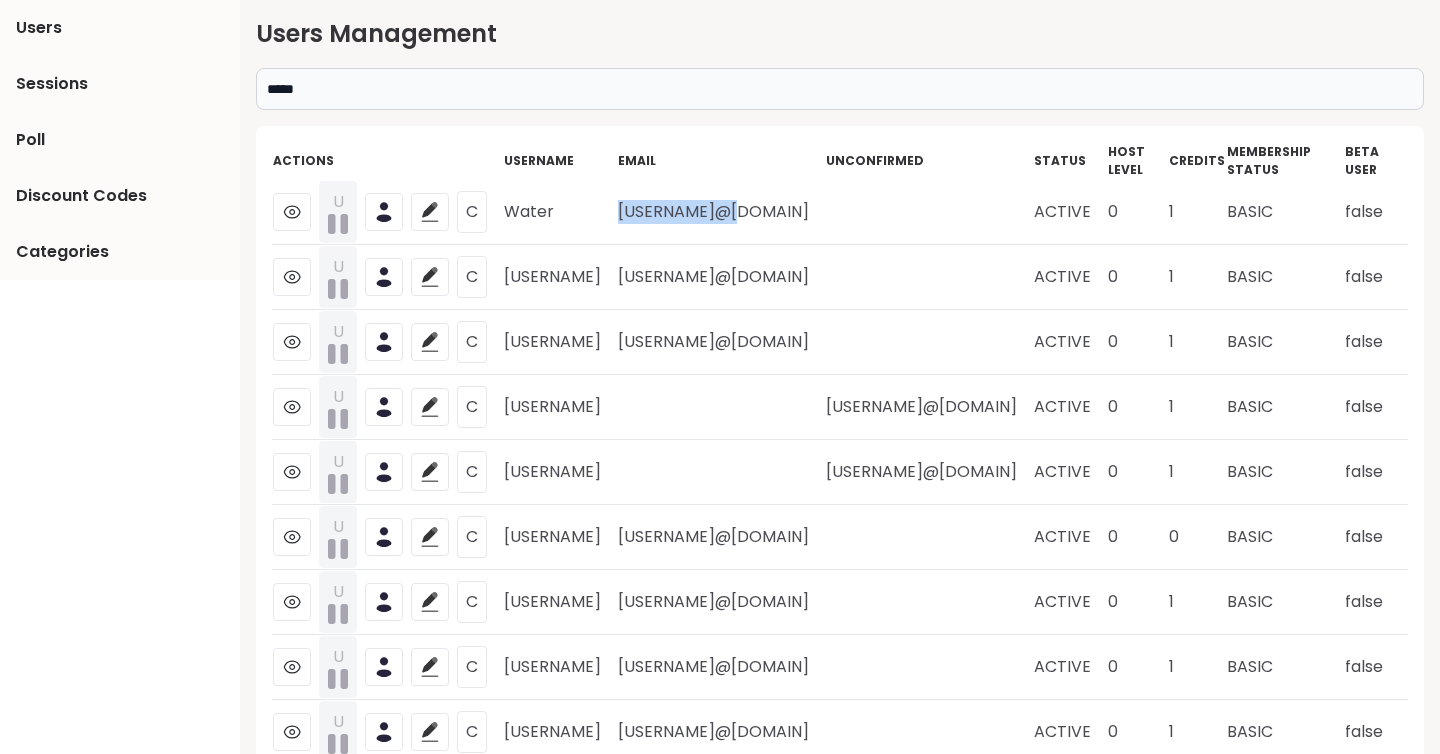 click on "[USERNAME]@[DOMAIN]" at bounding box center [721, 212] 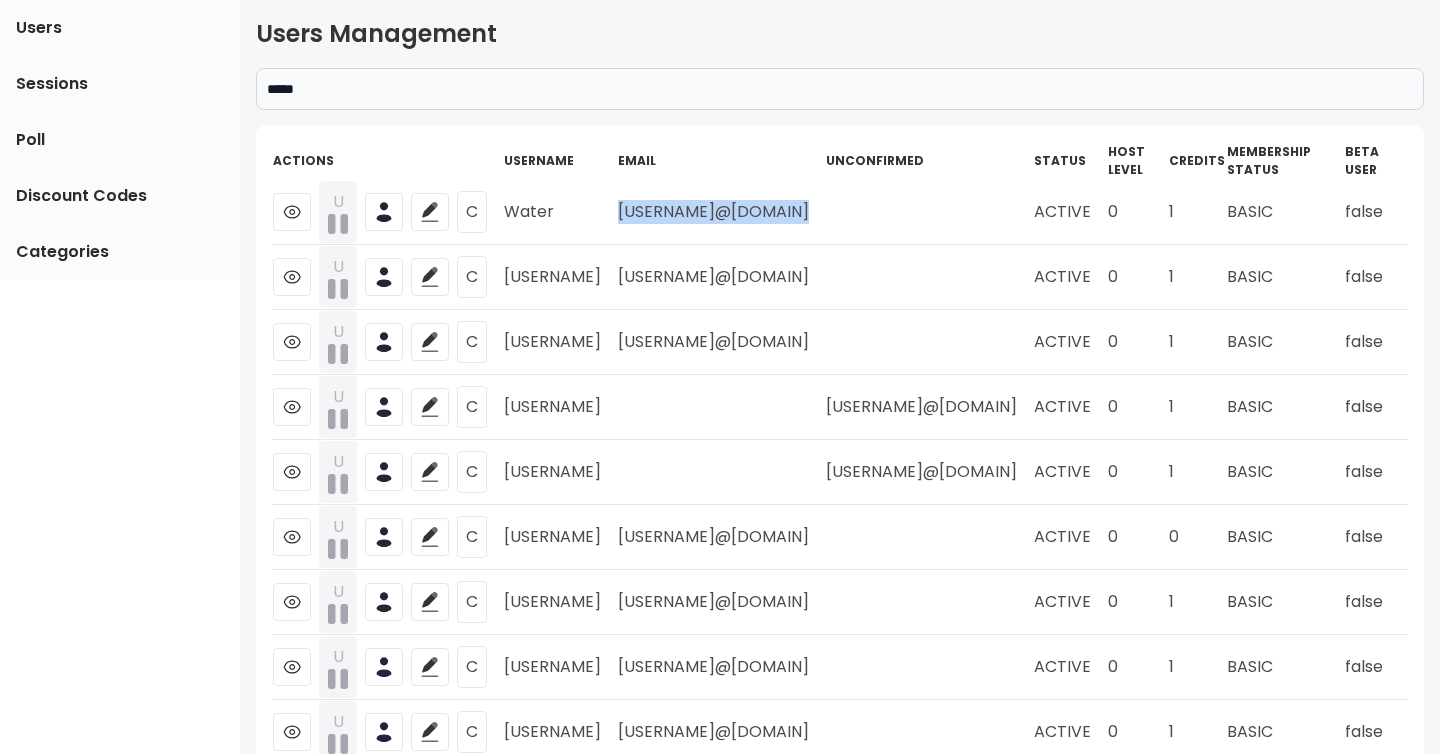 click on "[USERNAME]@[DOMAIN]" at bounding box center (721, 212) 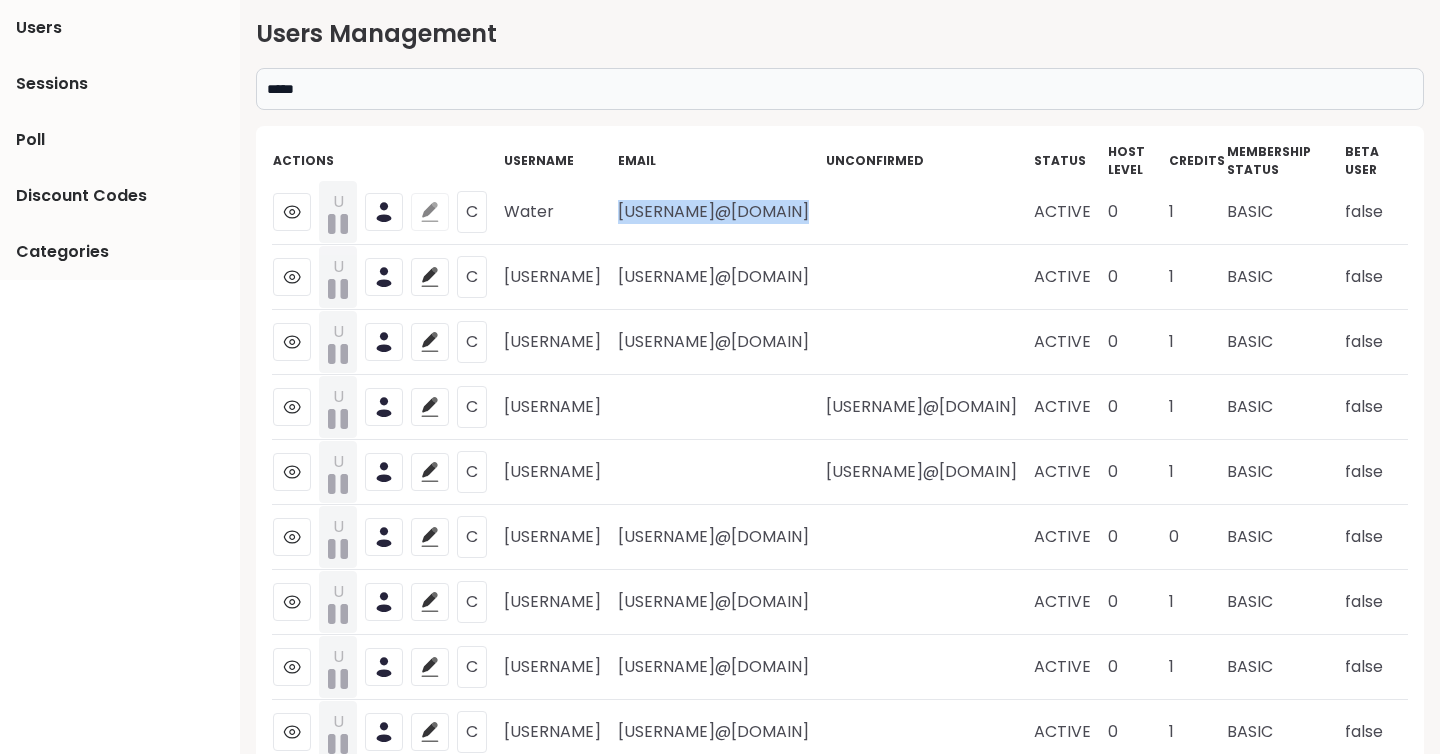 click at bounding box center [430, 212] 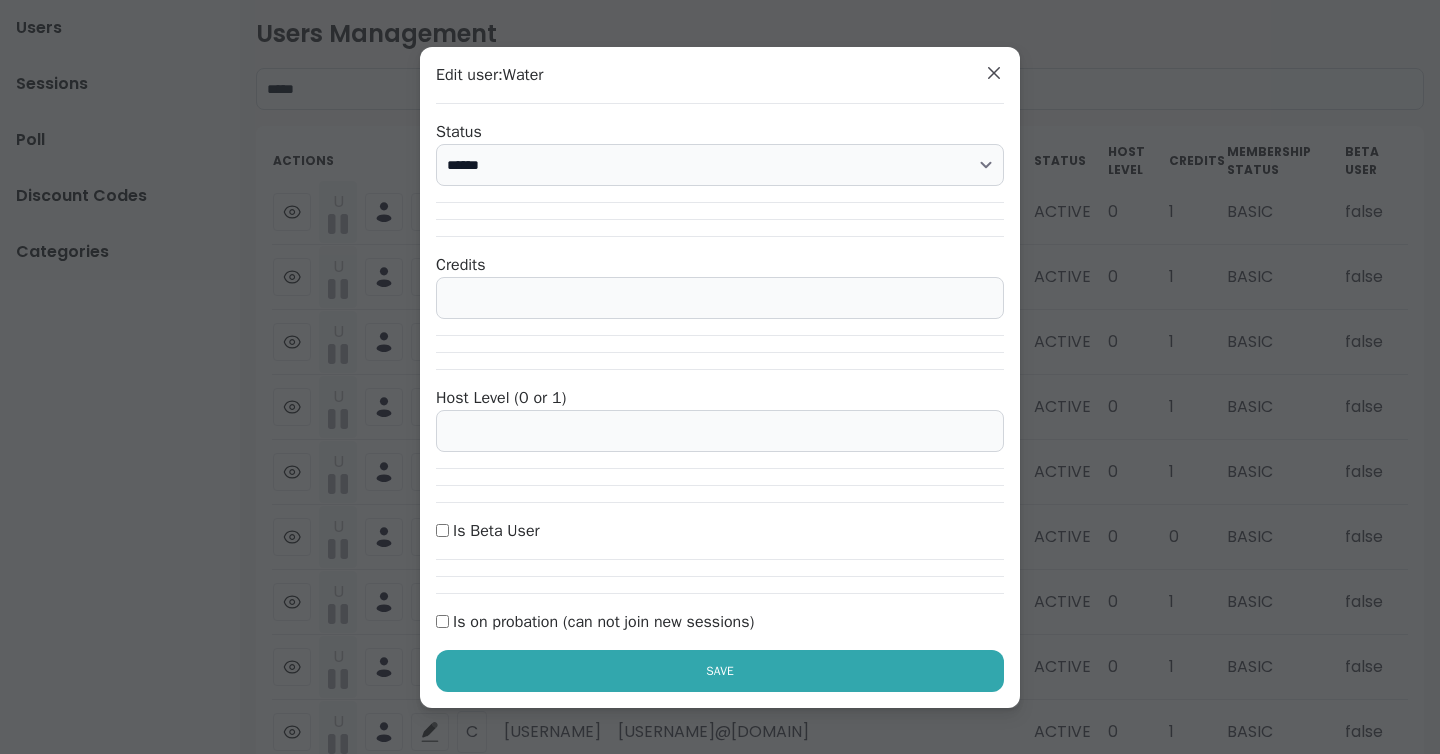click on "****** ********* ******" at bounding box center [720, 165] 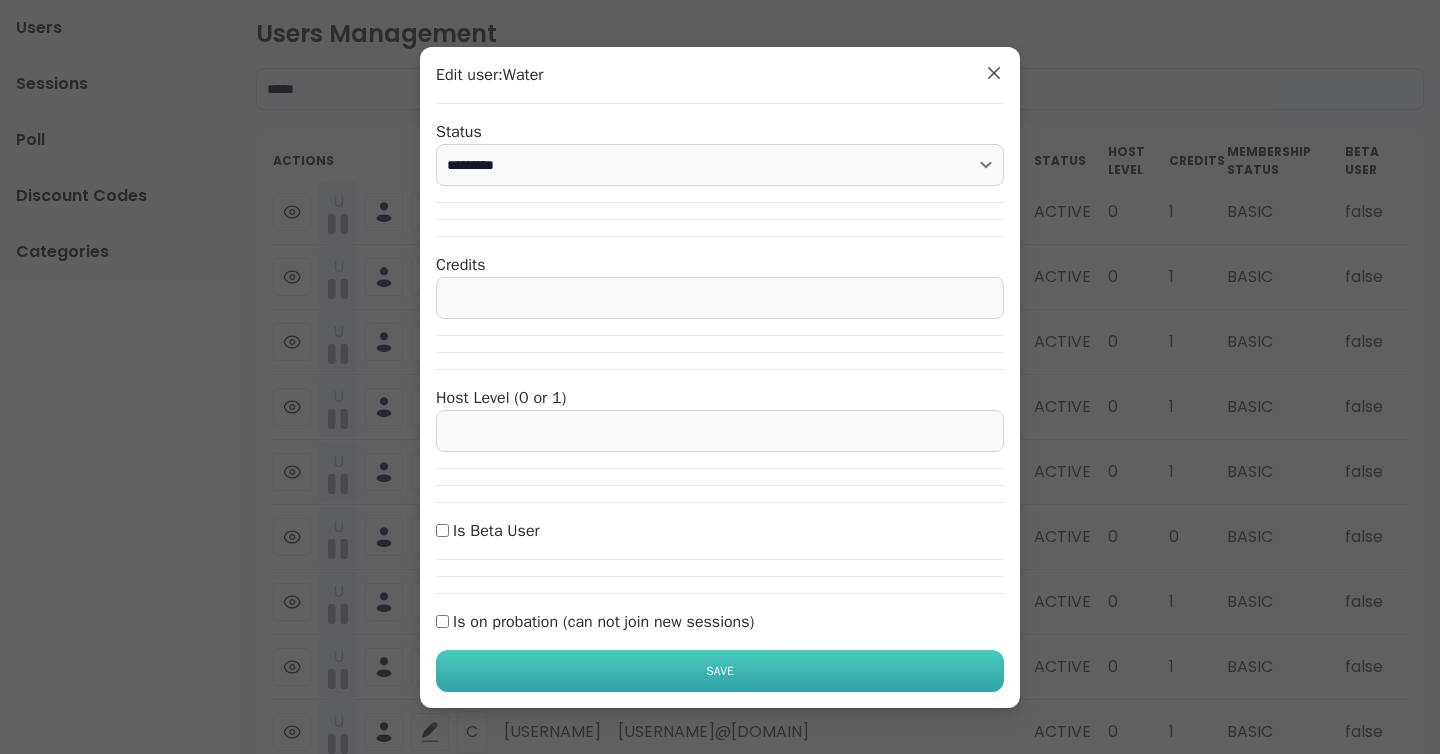 click on "Save" at bounding box center [720, 671] 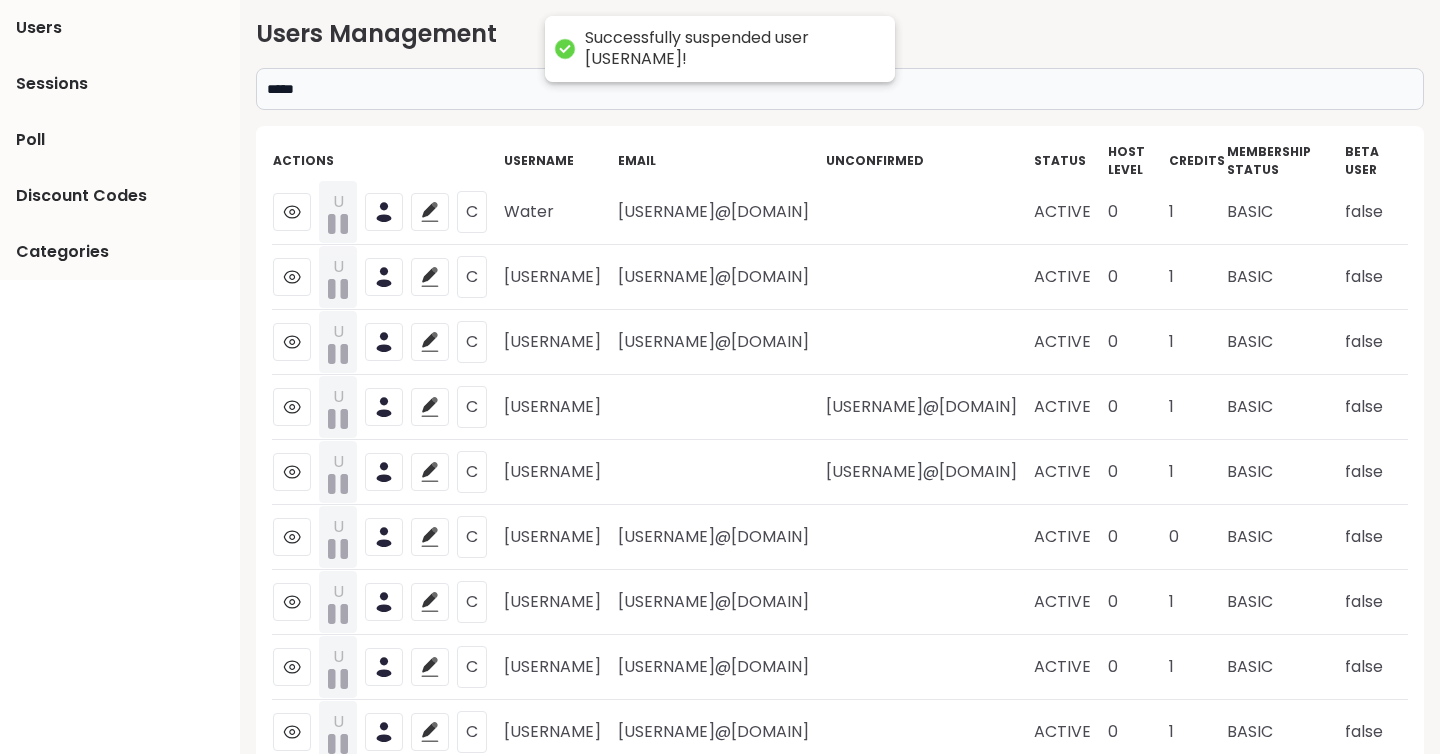 click at bounding box center [929, 212] 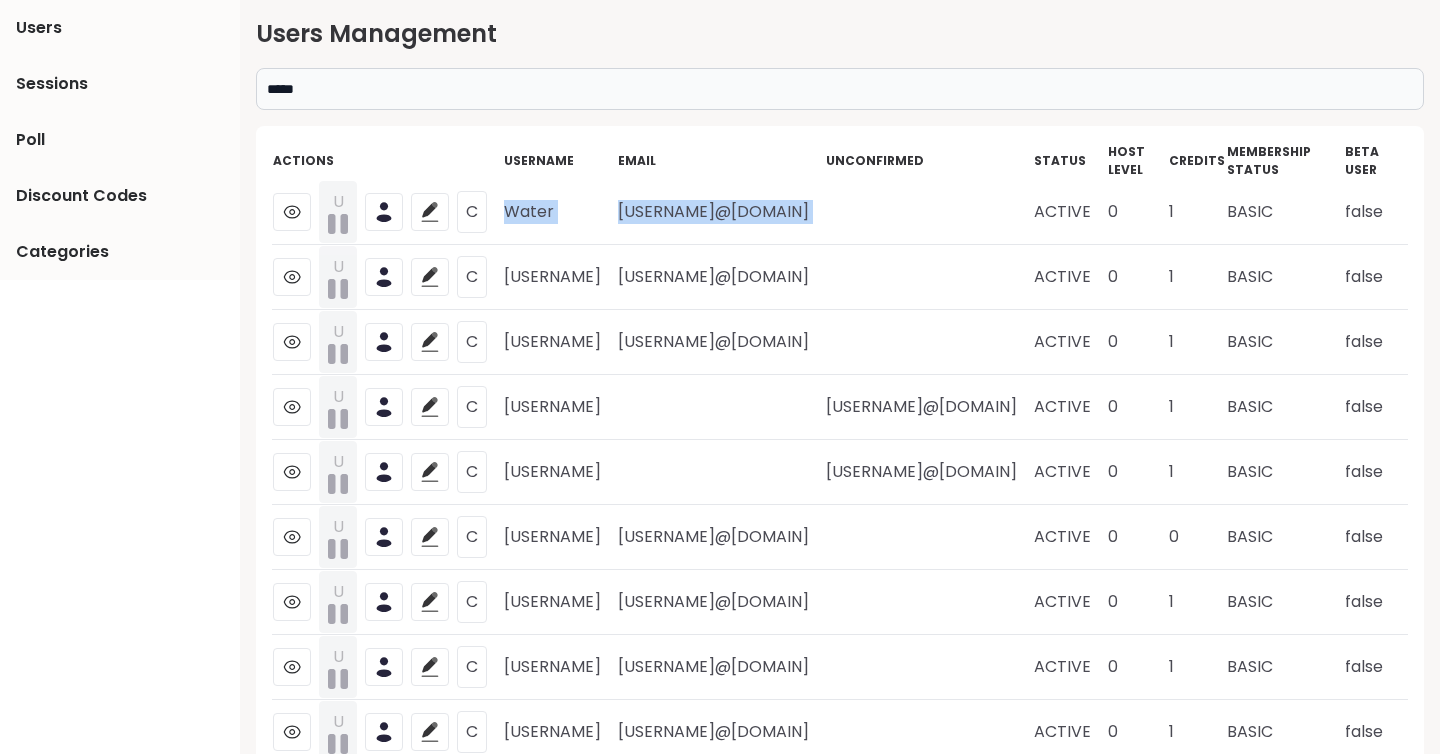 copy on "[USERNAME] [USERNAME]@[DOMAIN]" 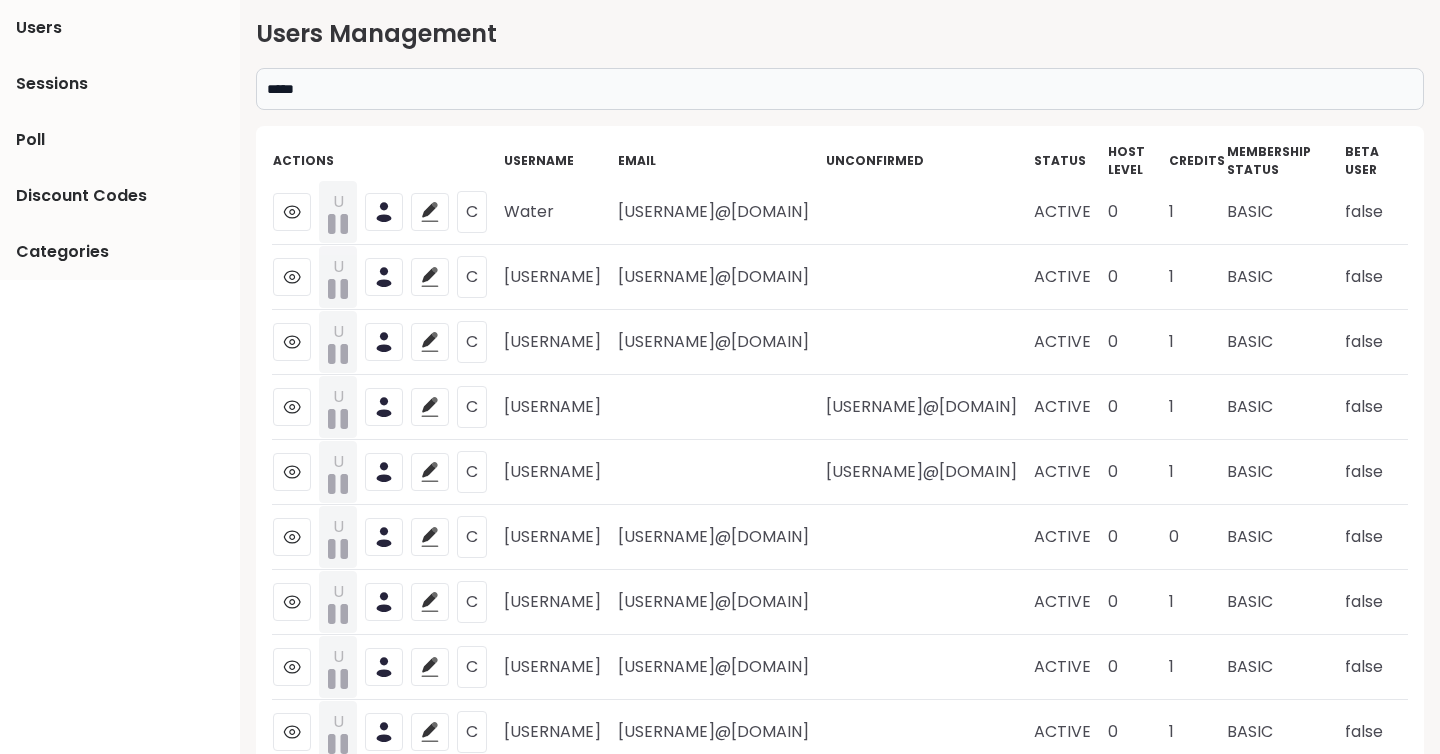 click on "*****" at bounding box center (840, 89) 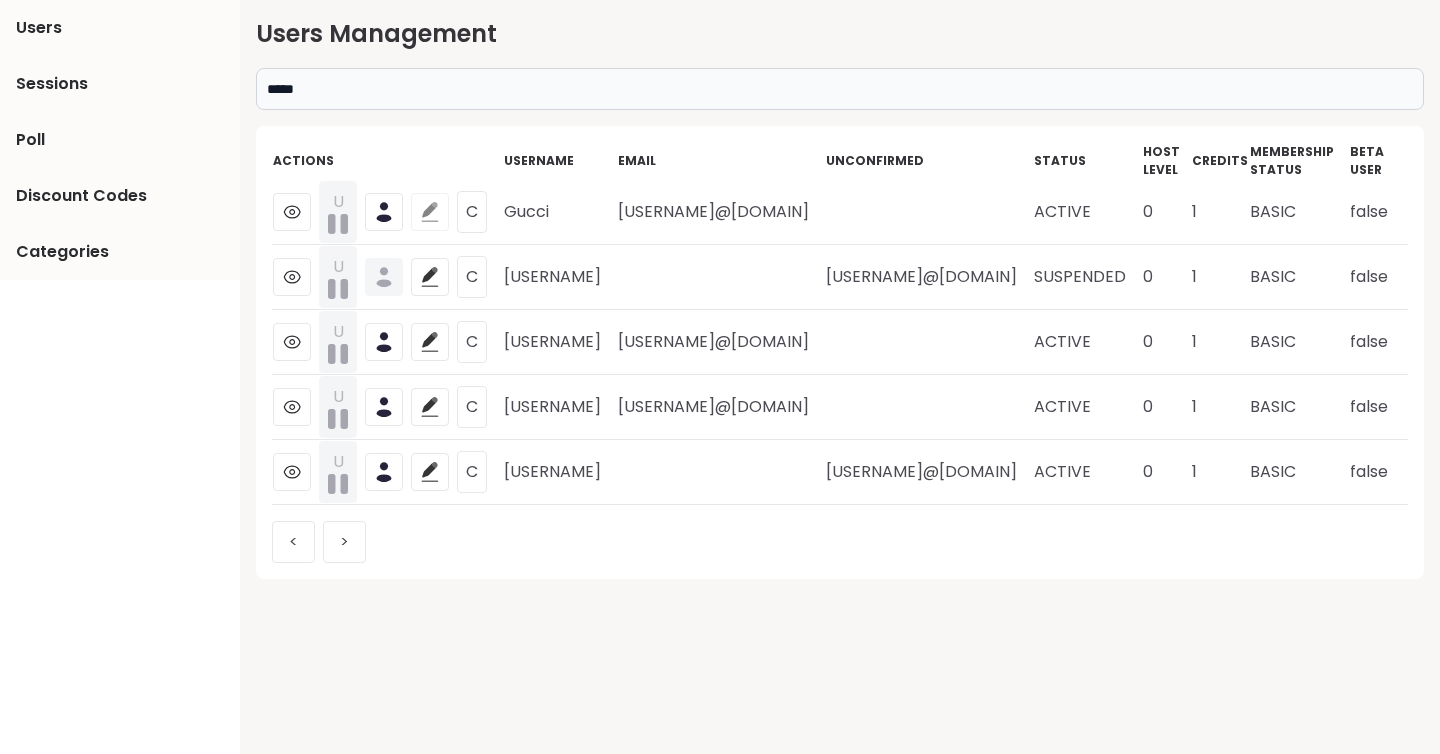 click 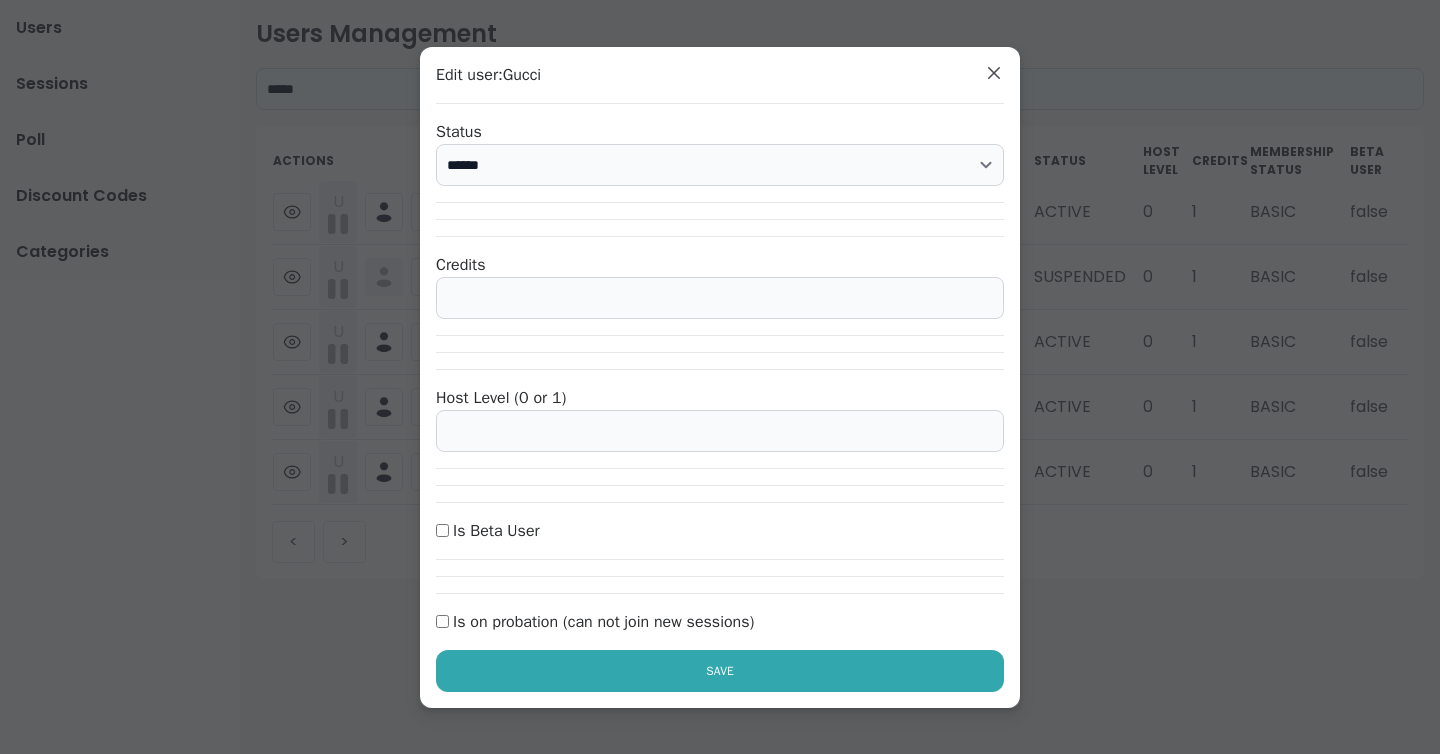 click on "****** ********* ******" at bounding box center (720, 165) 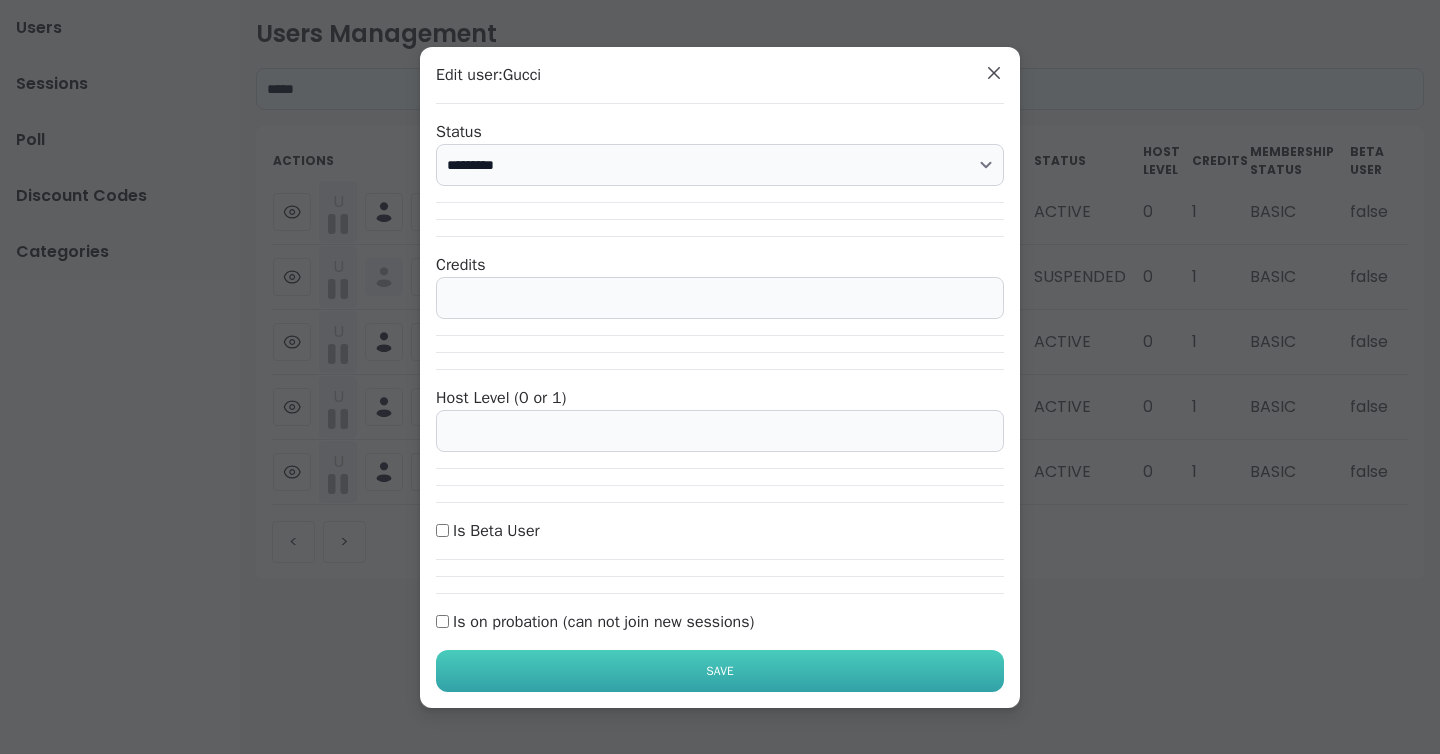 click on "Save" at bounding box center [720, 671] 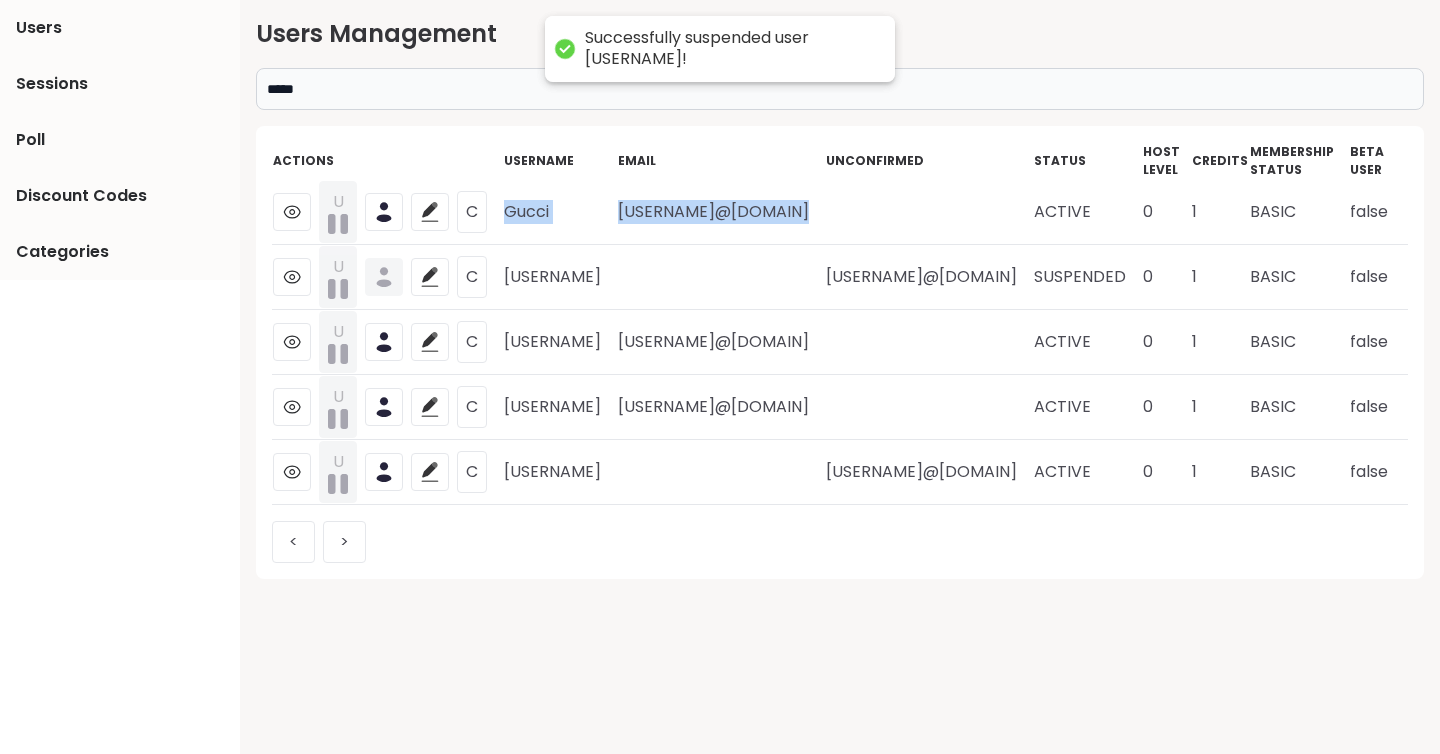 drag, startPoint x: 963, startPoint y: 215, endPoint x: 493, endPoint y: 210, distance: 470.02658 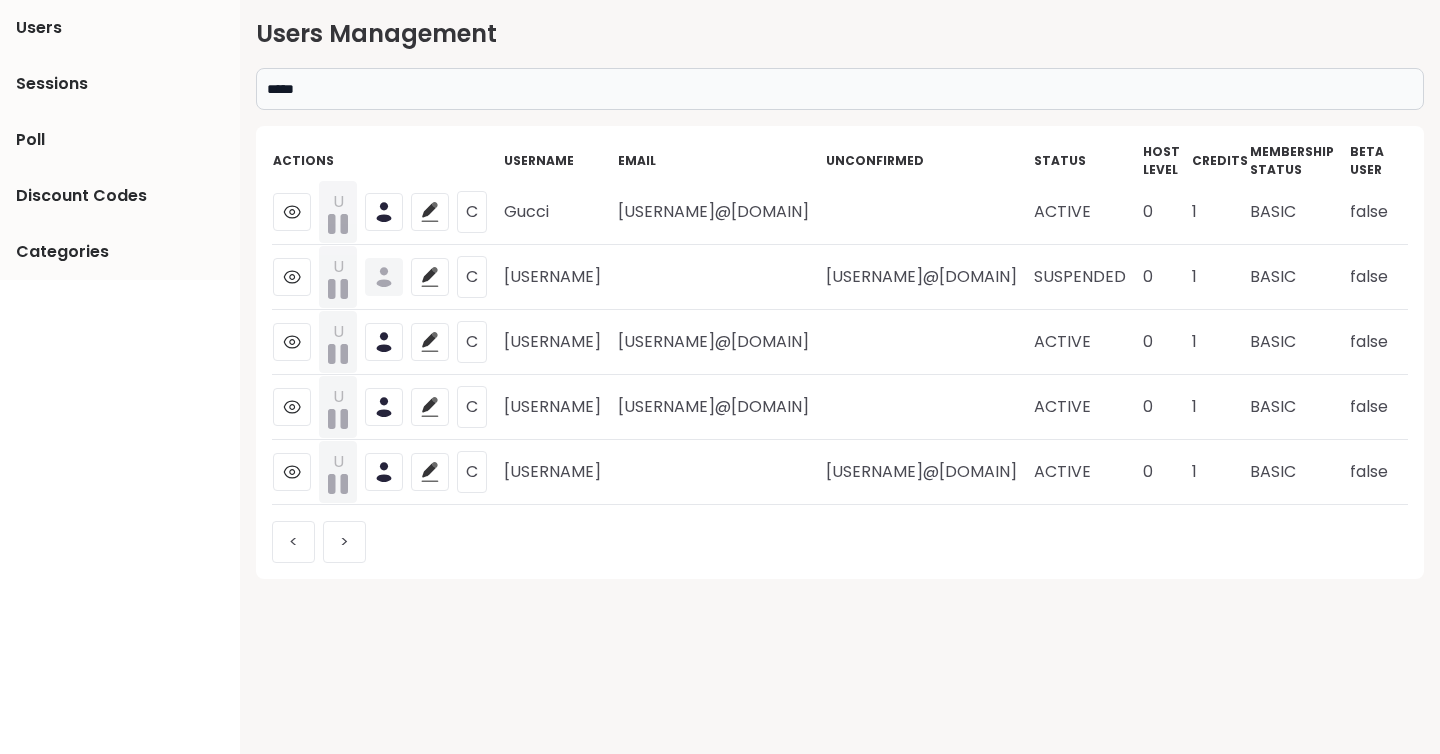 click on "*****" at bounding box center [840, 89] 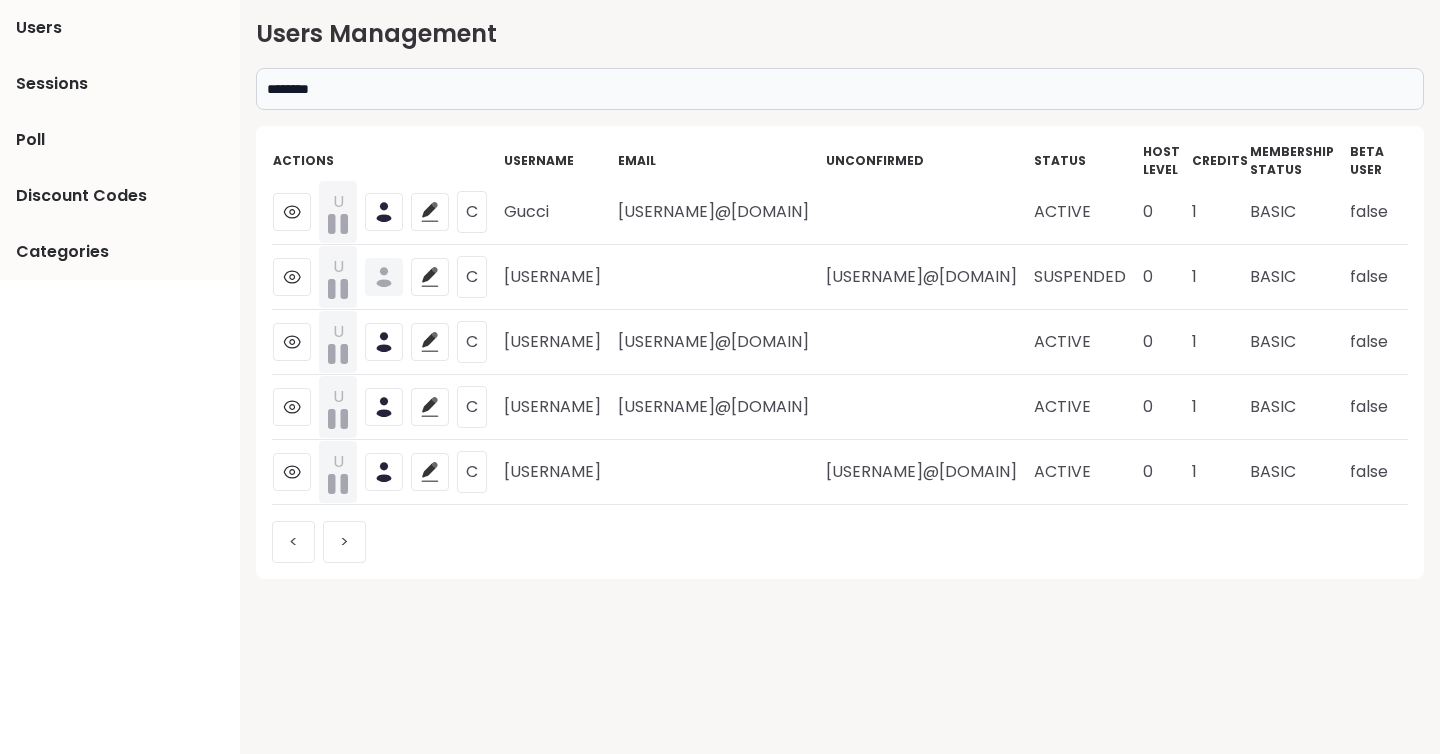 type on "********" 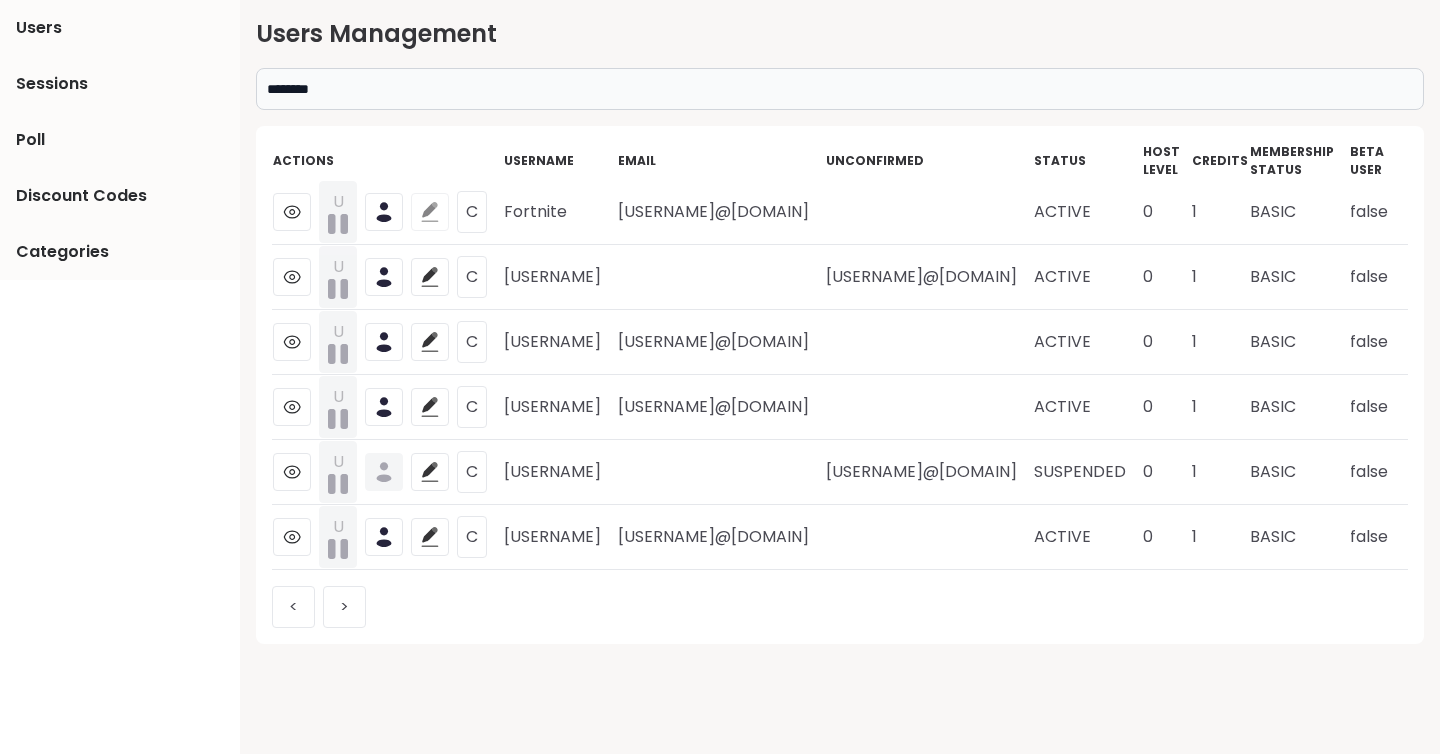 click at bounding box center [430, 212] 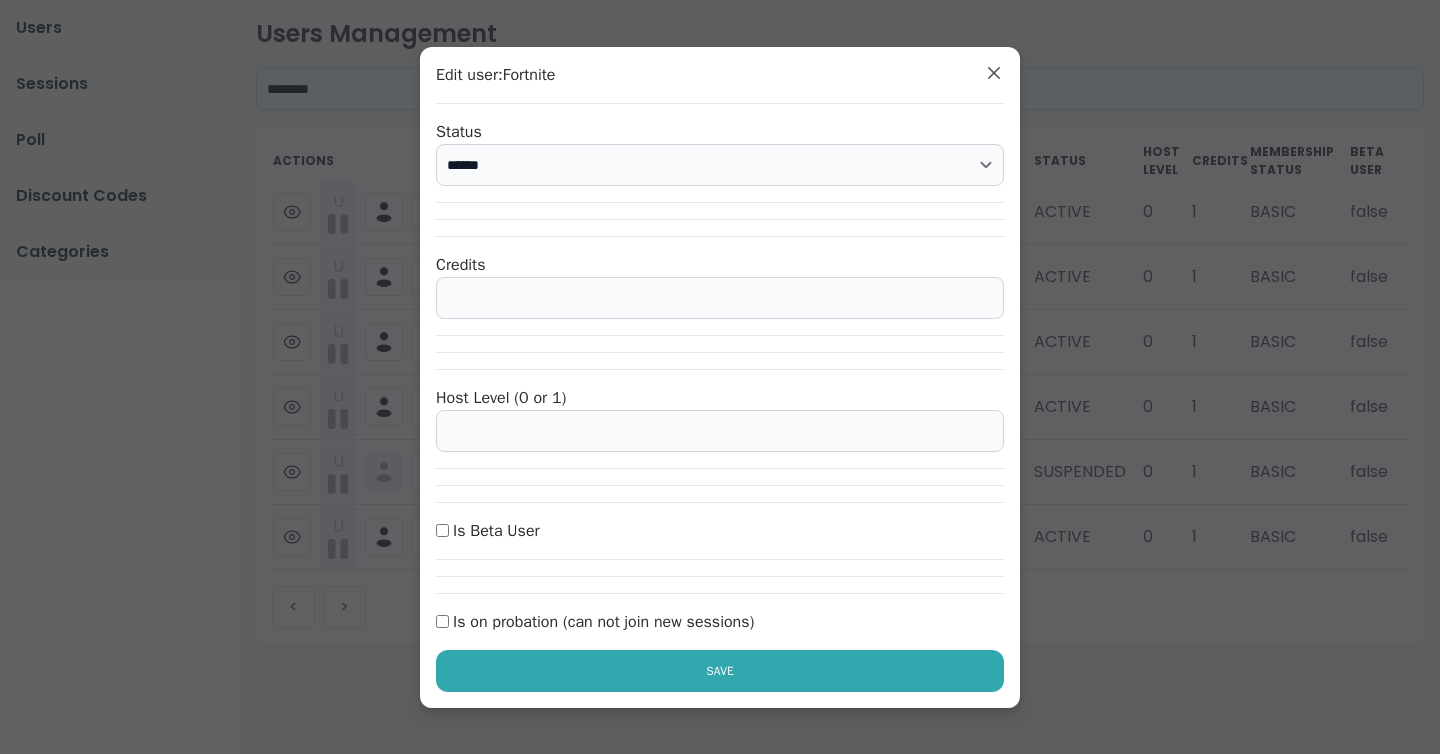 click on "****** ********* ******" at bounding box center (720, 165) 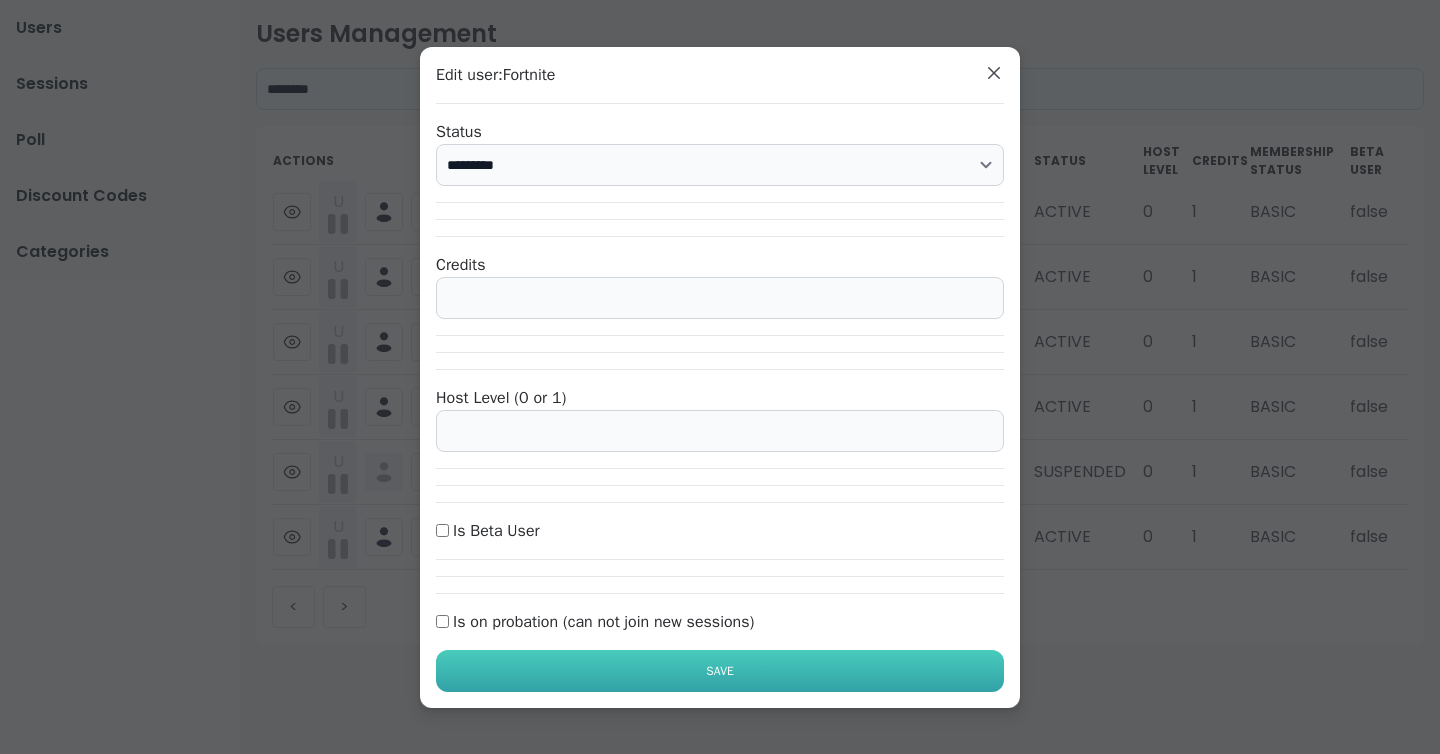 click on "Save" at bounding box center (720, 671) 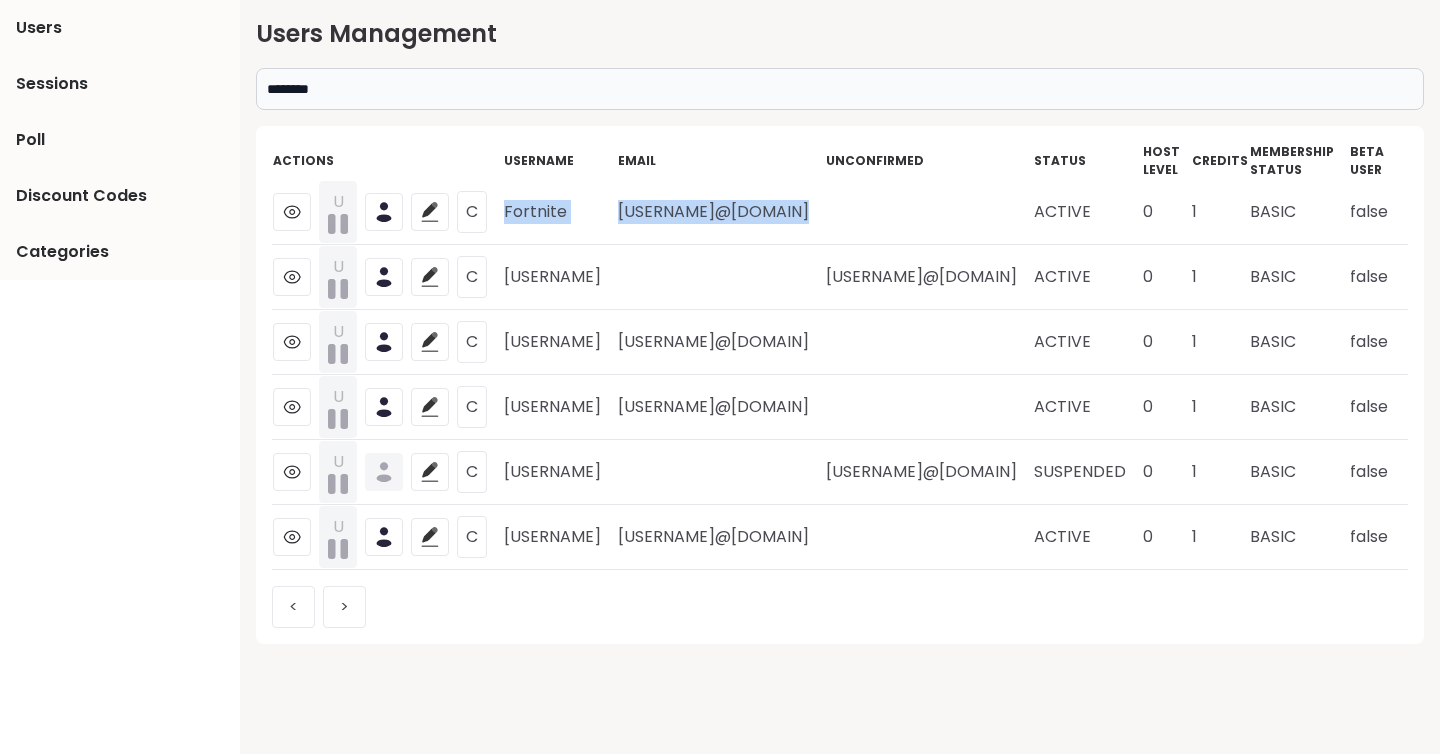 copy on "[USERNAME] [USERNAME]@[DOMAIN]" 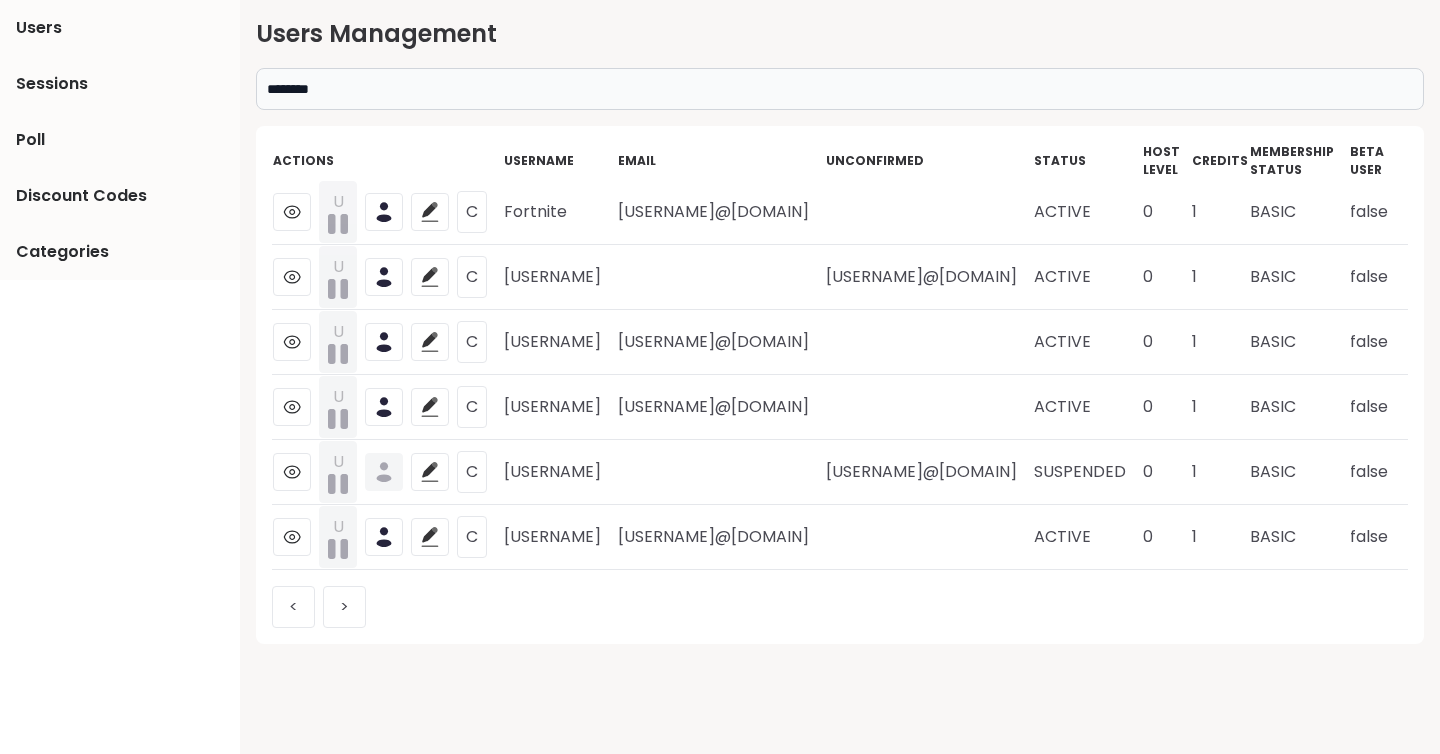 click on "********" at bounding box center (840, 89) 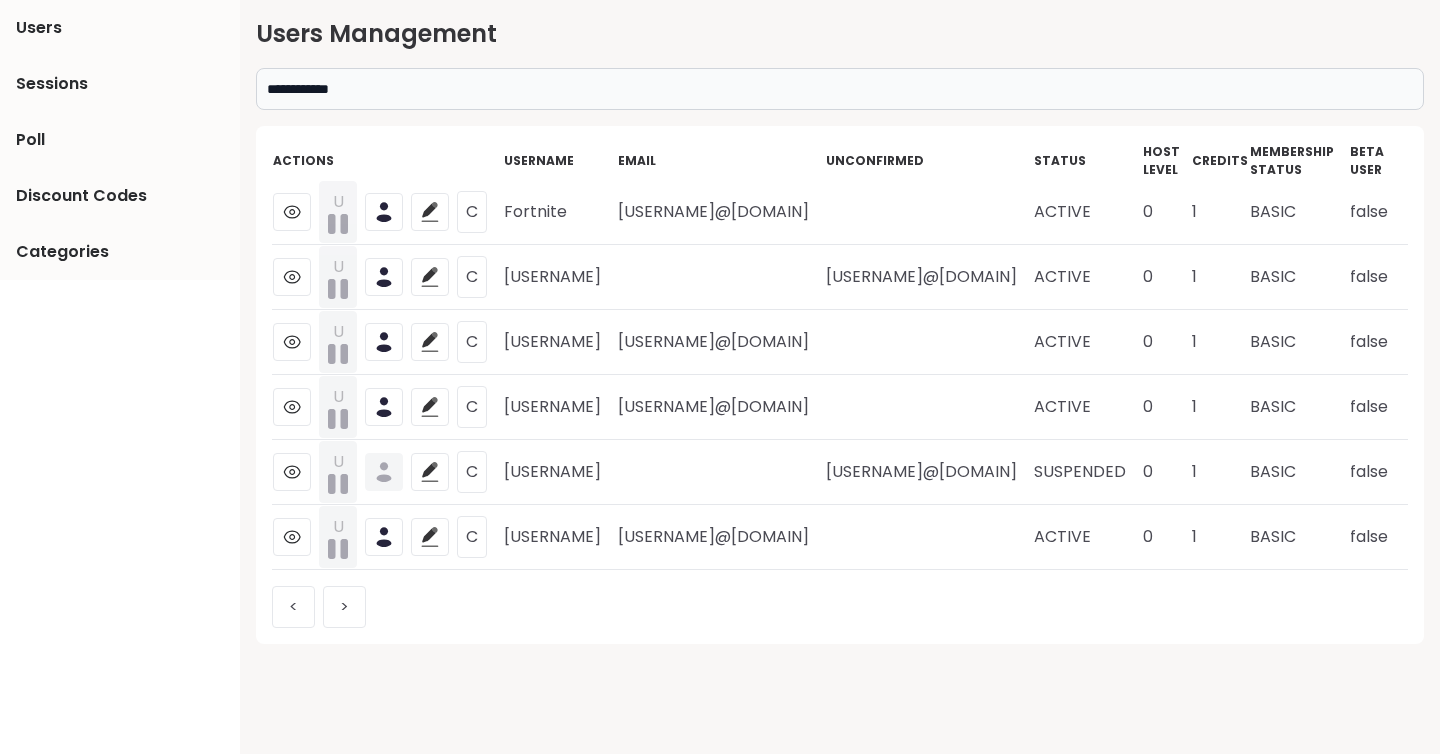 type on "**********" 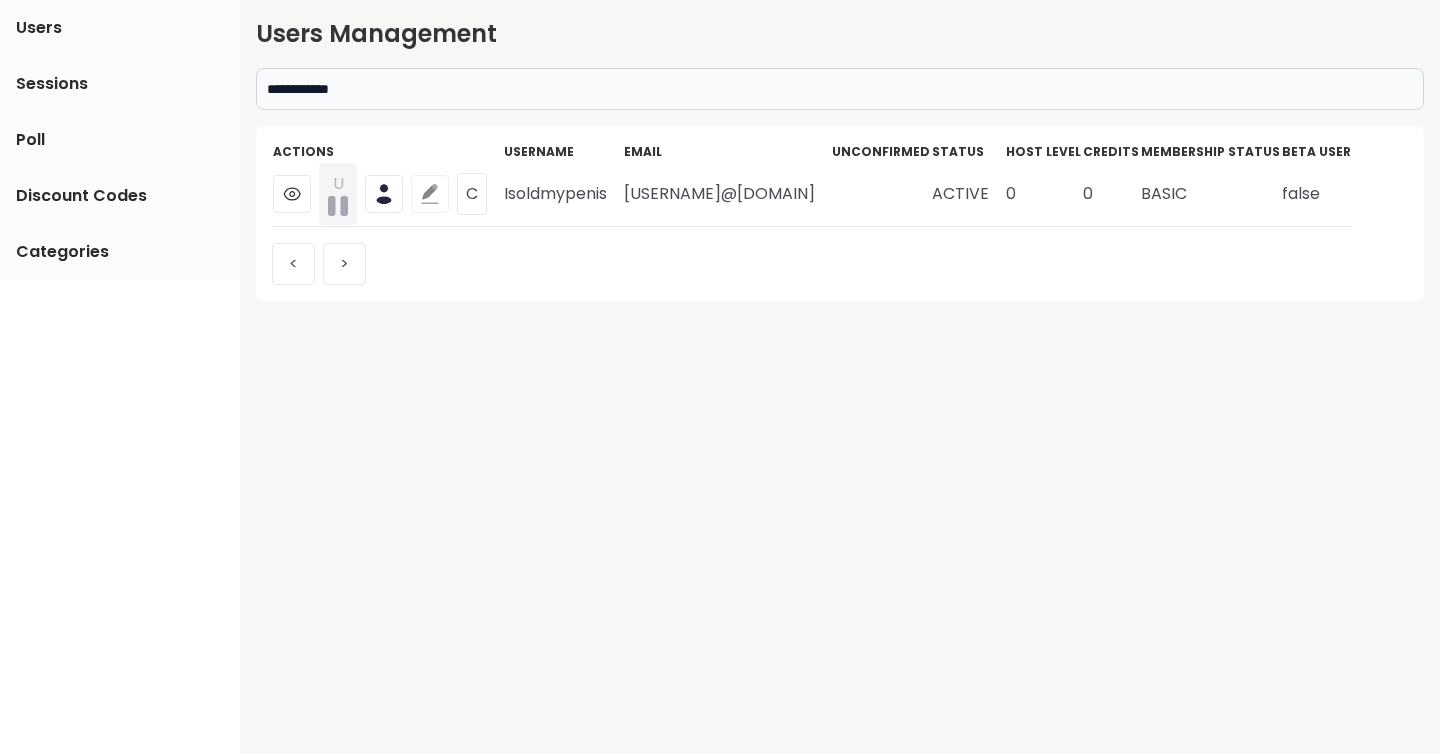 click 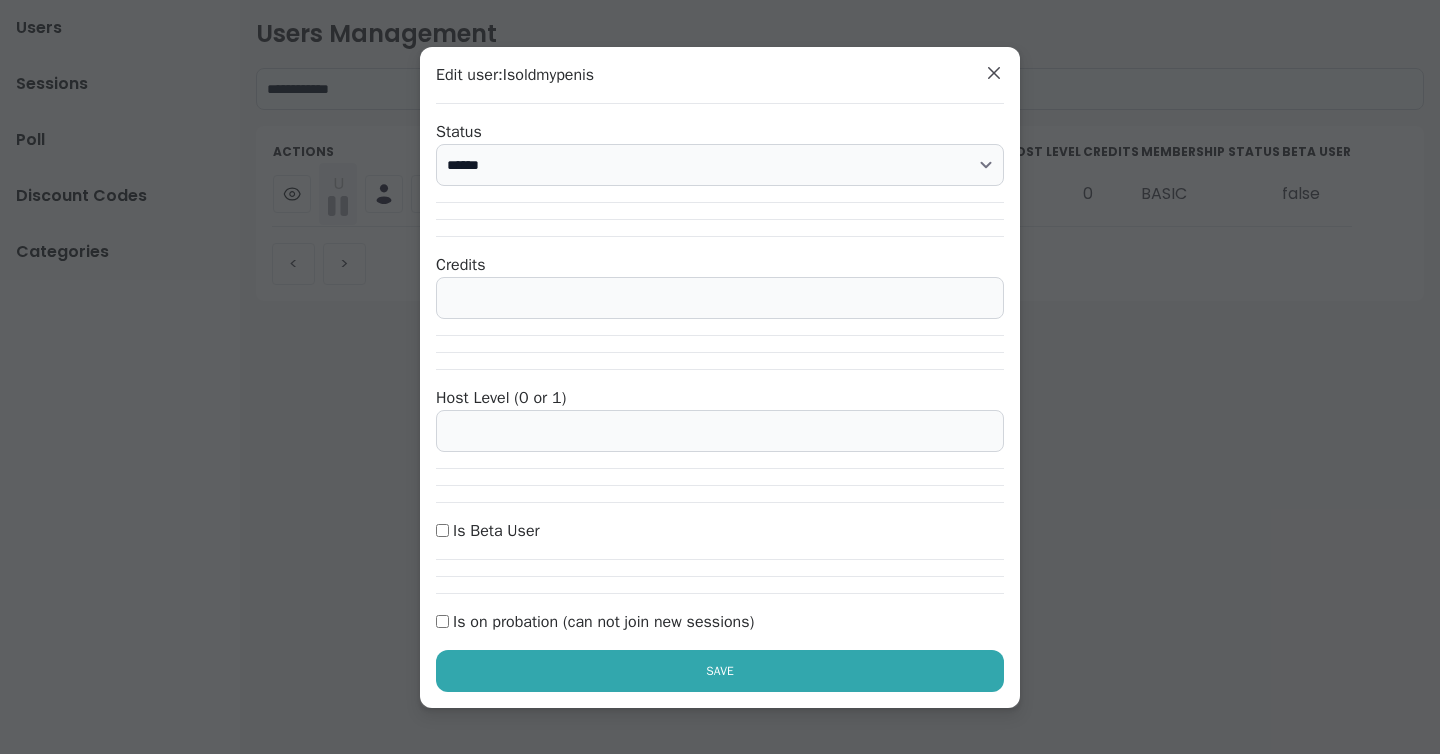 click on "****** ********* ******" at bounding box center (720, 165) 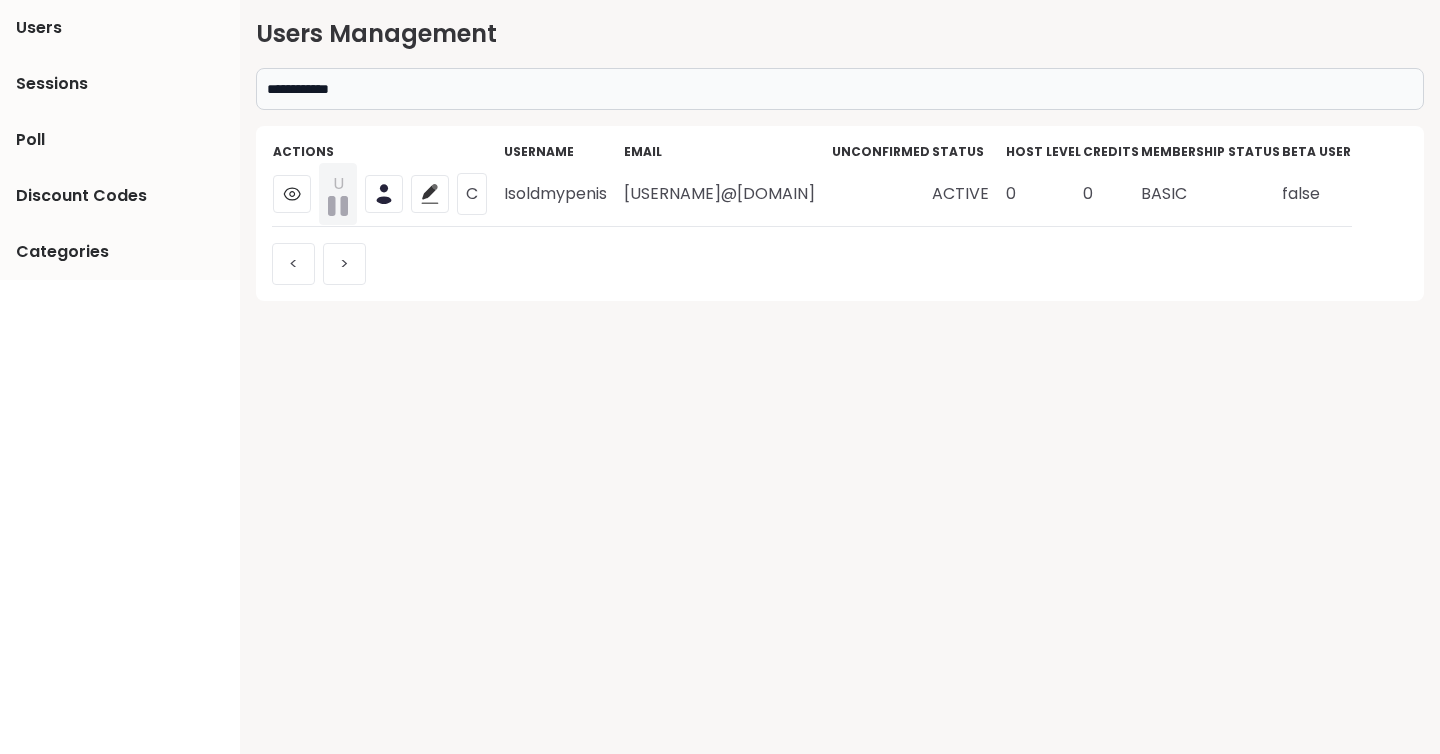 drag, startPoint x: 820, startPoint y: 195, endPoint x: 505, endPoint y: 192, distance: 315.01428 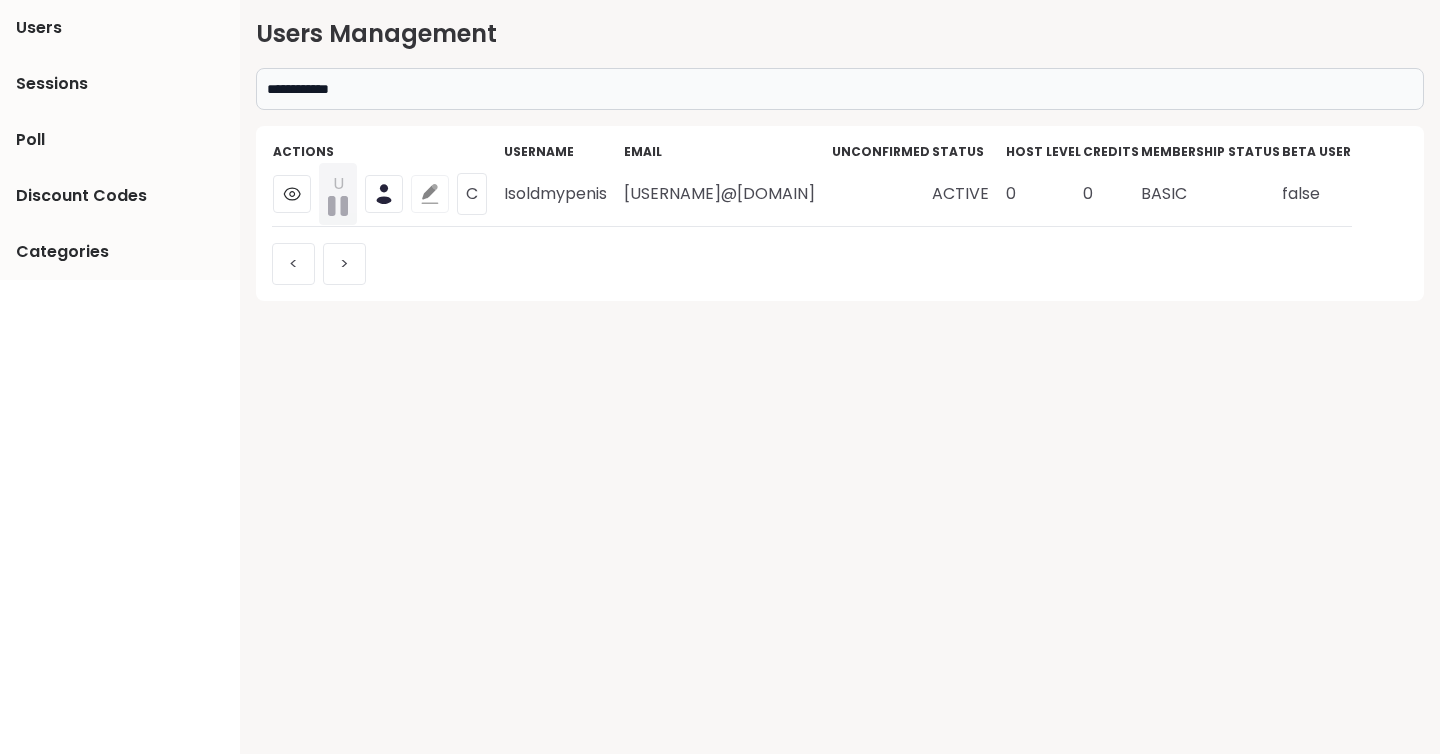 click 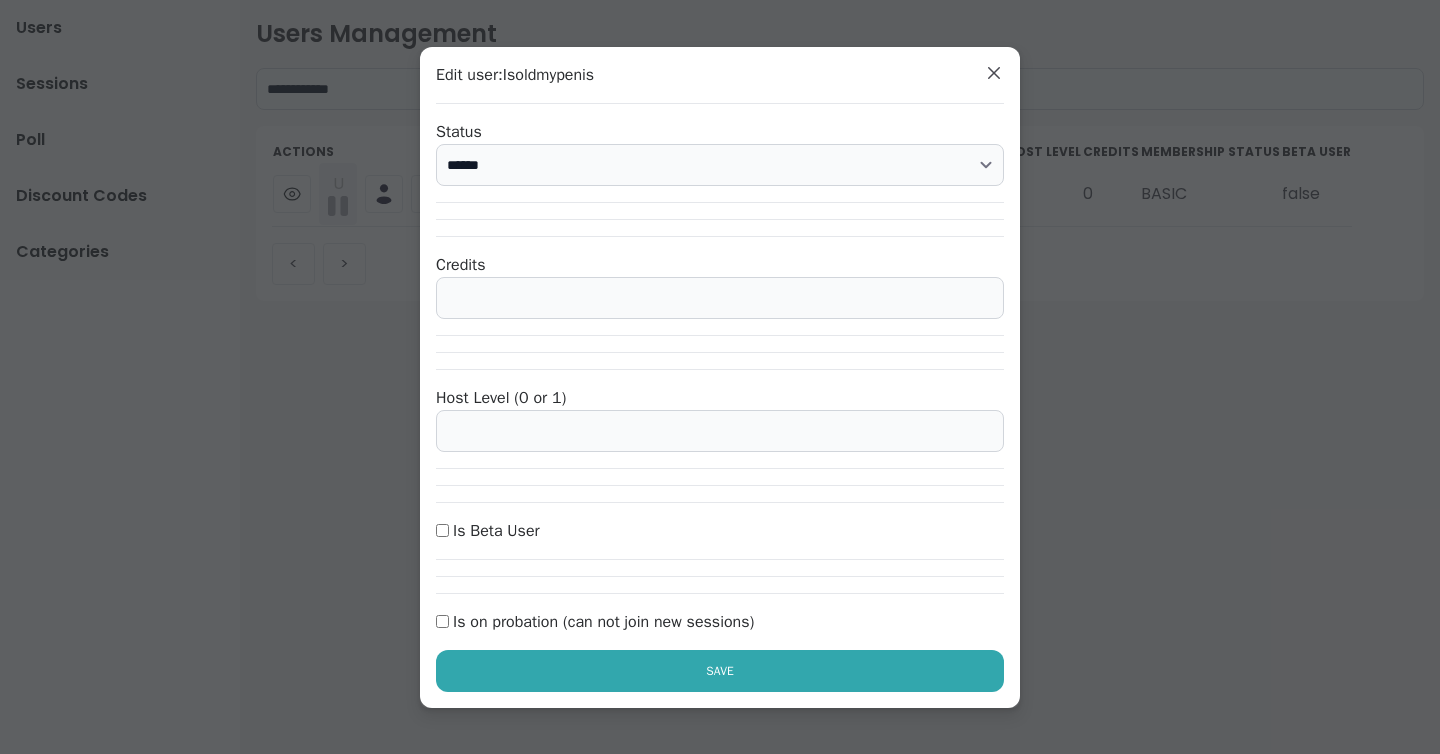 click on "****** ********* ******" at bounding box center (720, 165) 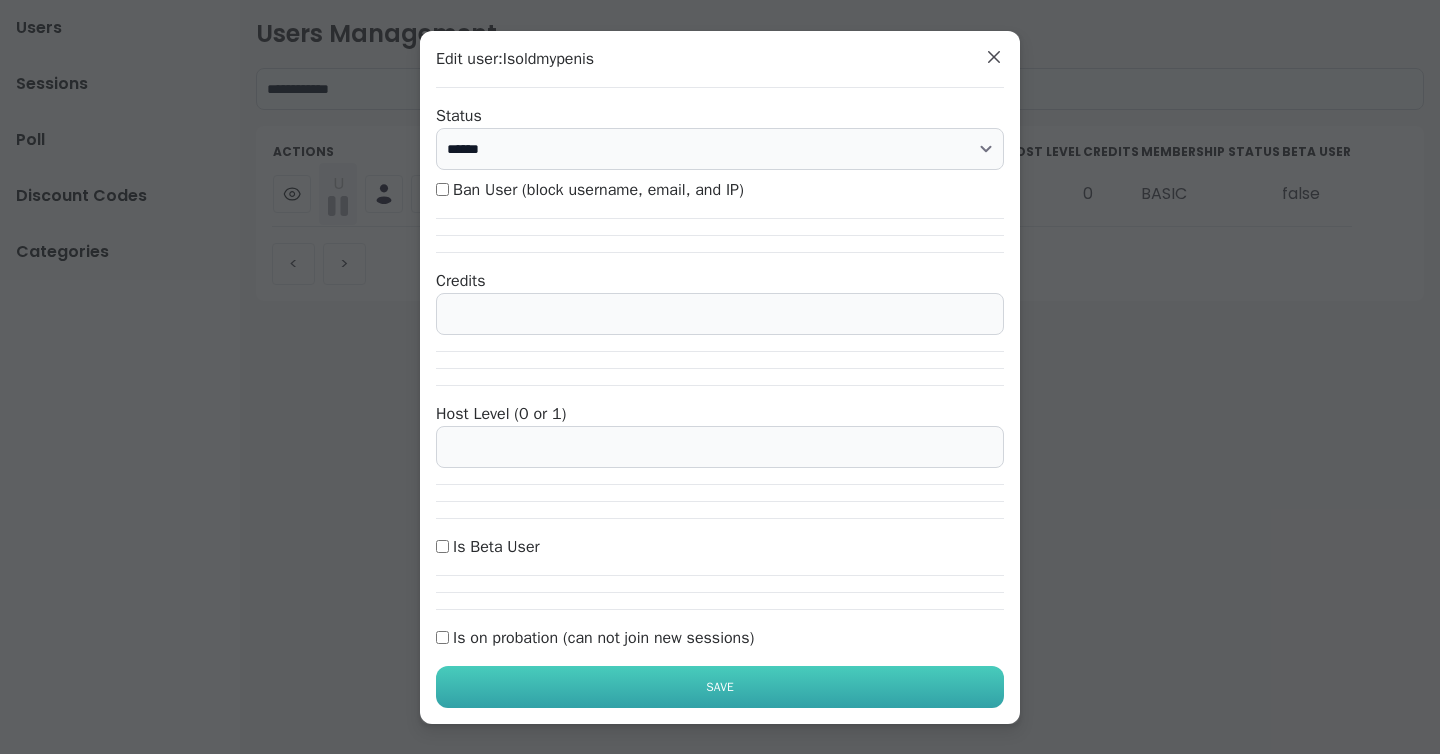 click on "Save" at bounding box center (720, 687) 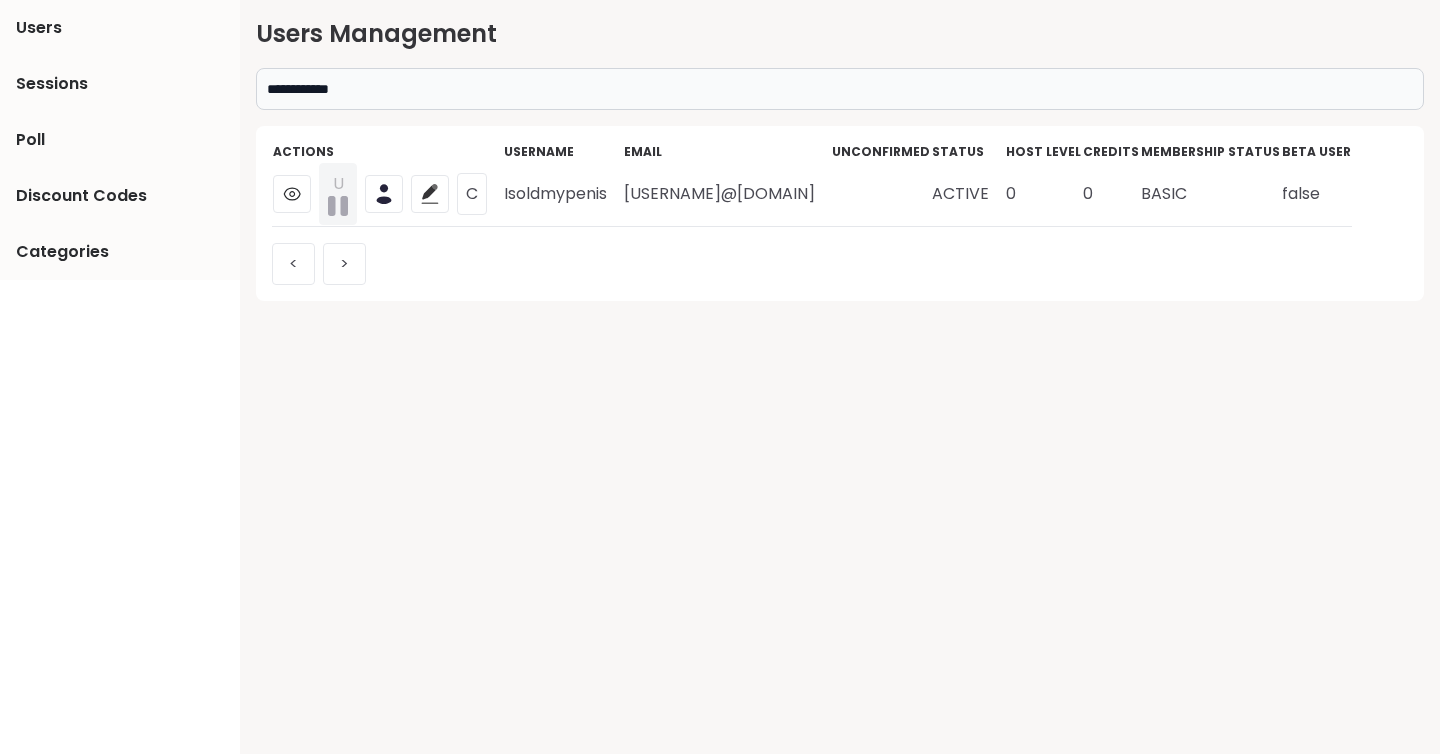 click on "**********" at bounding box center [840, 89] 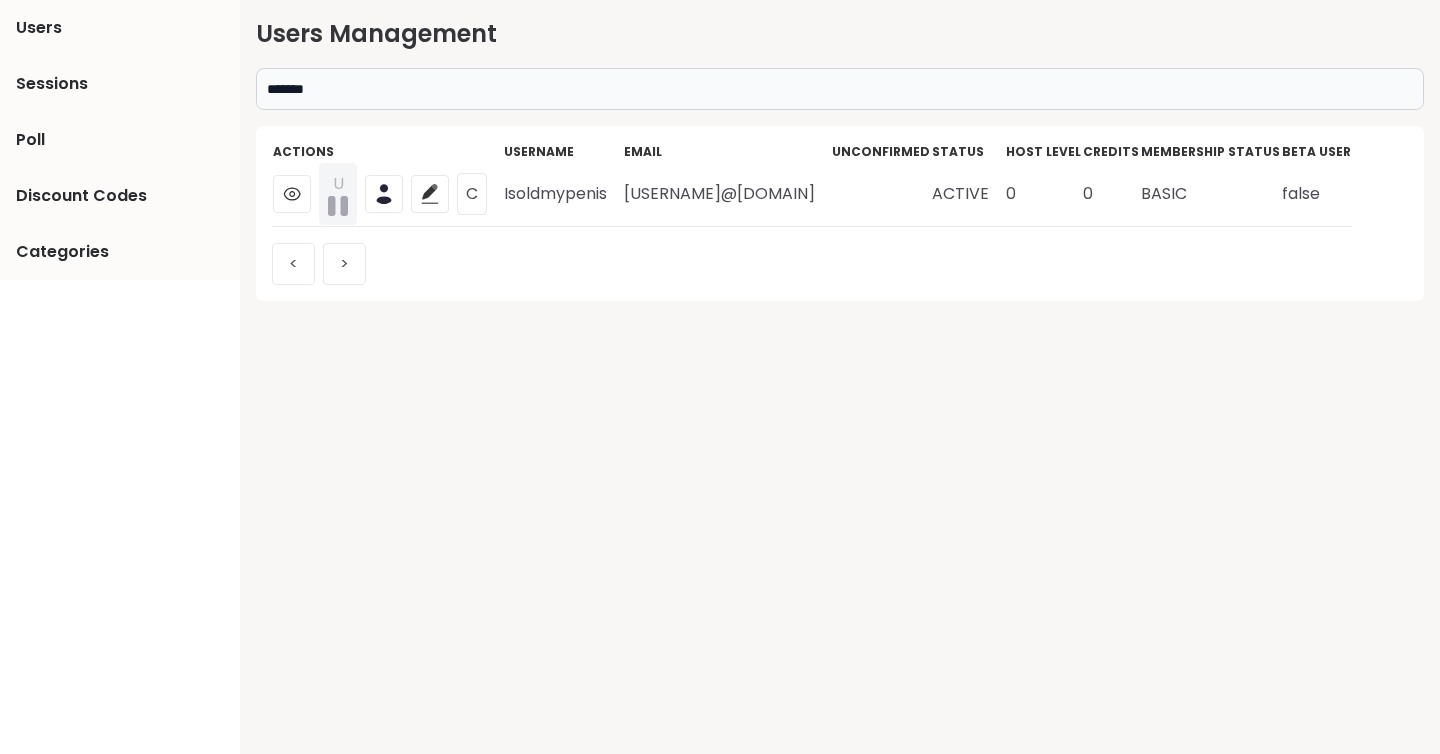 type on "*******" 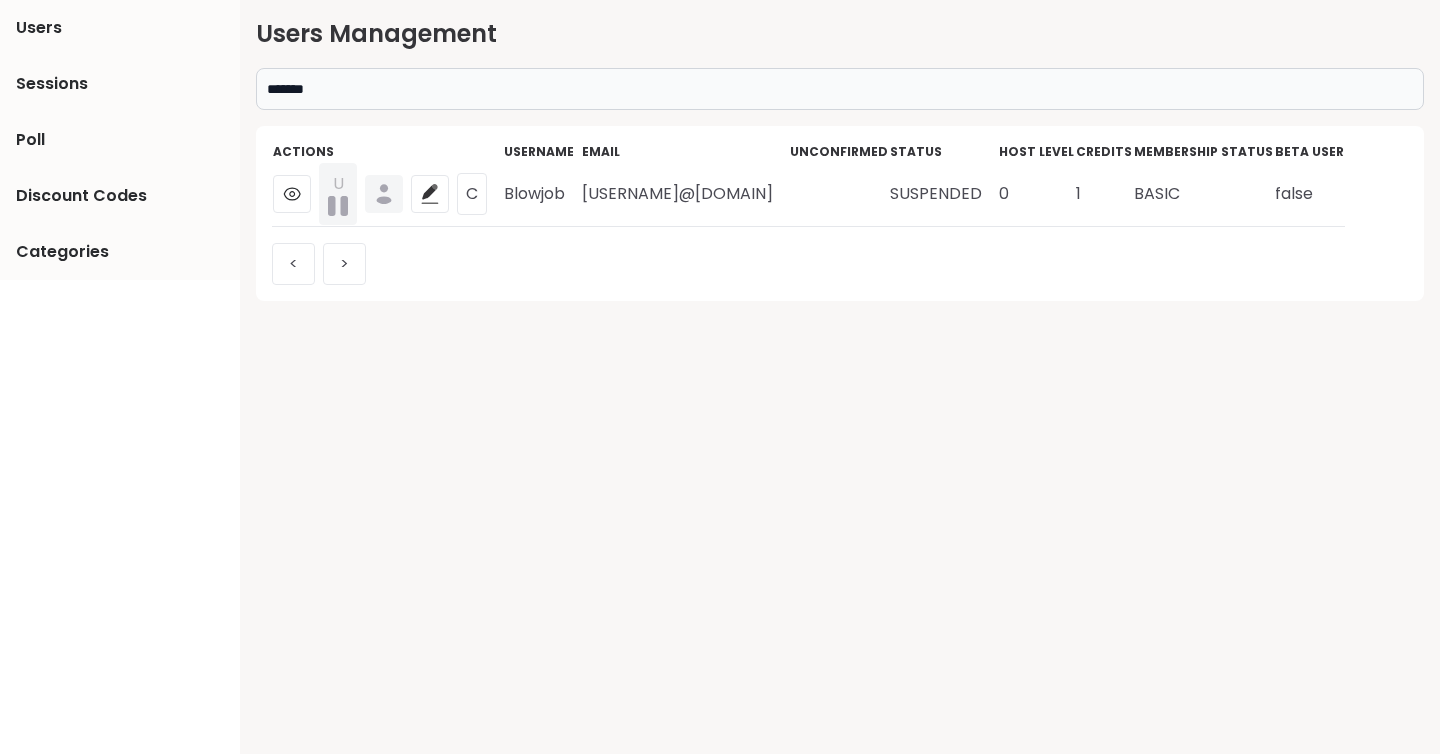 drag, startPoint x: 811, startPoint y: 196, endPoint x: 503, endPoint y: 195, distance: 308.00162 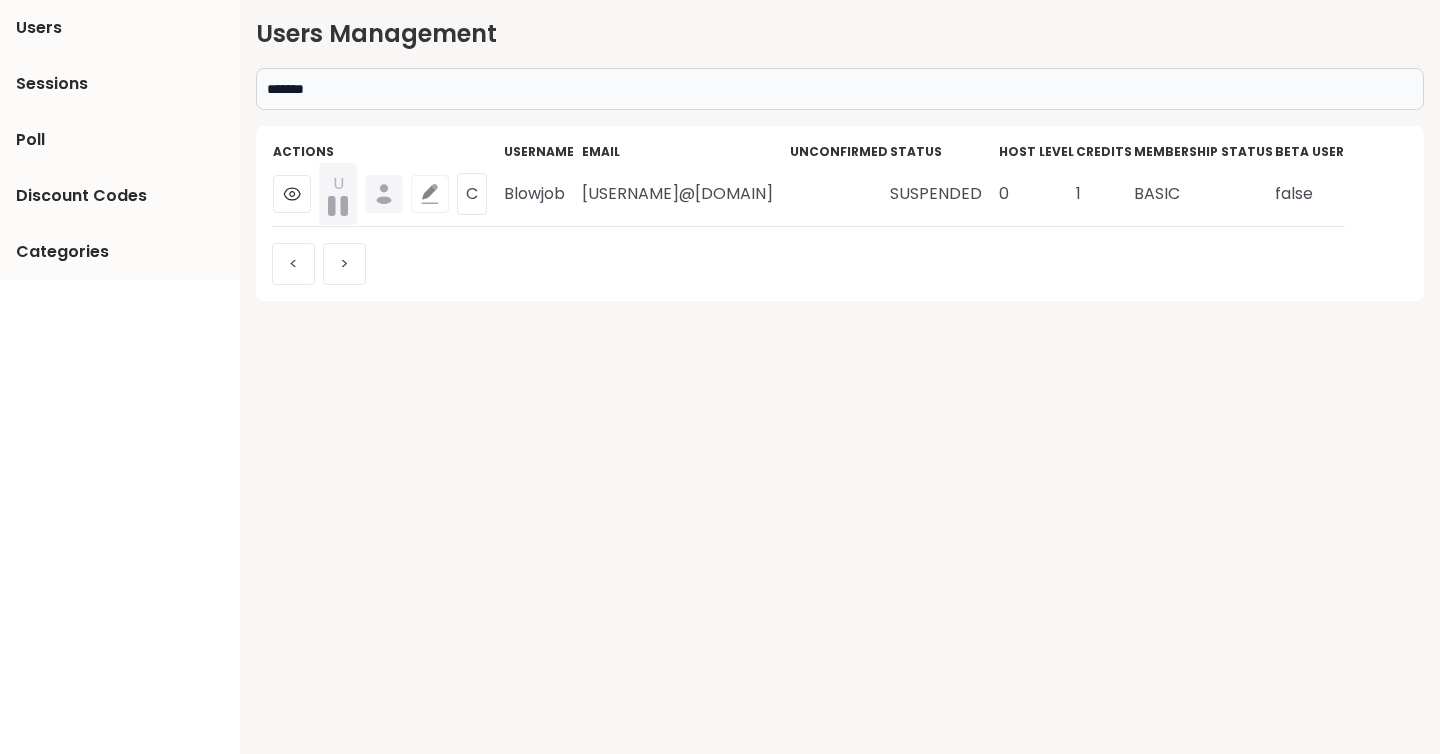click at bounding box center (430, 194) 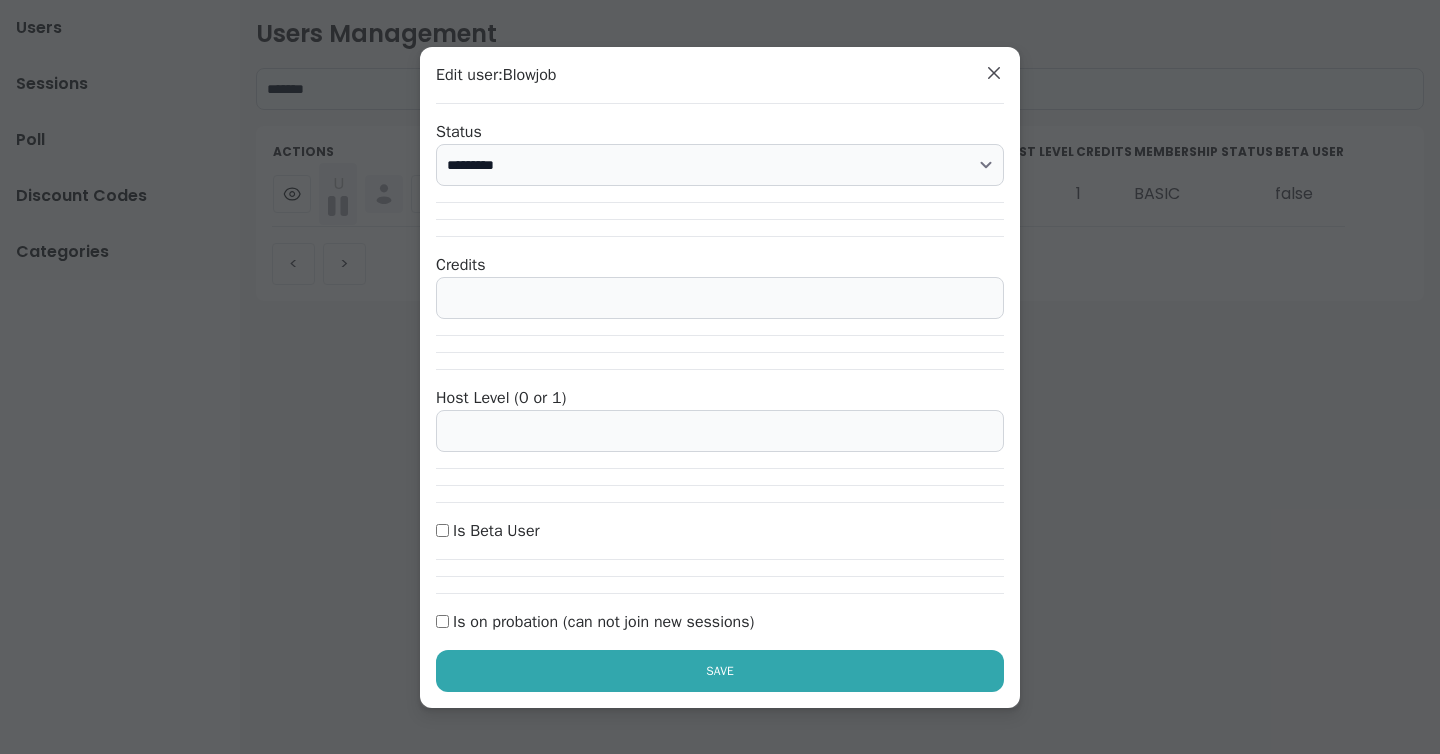click on "****** ********* ******" at bounding box center (720, 165) 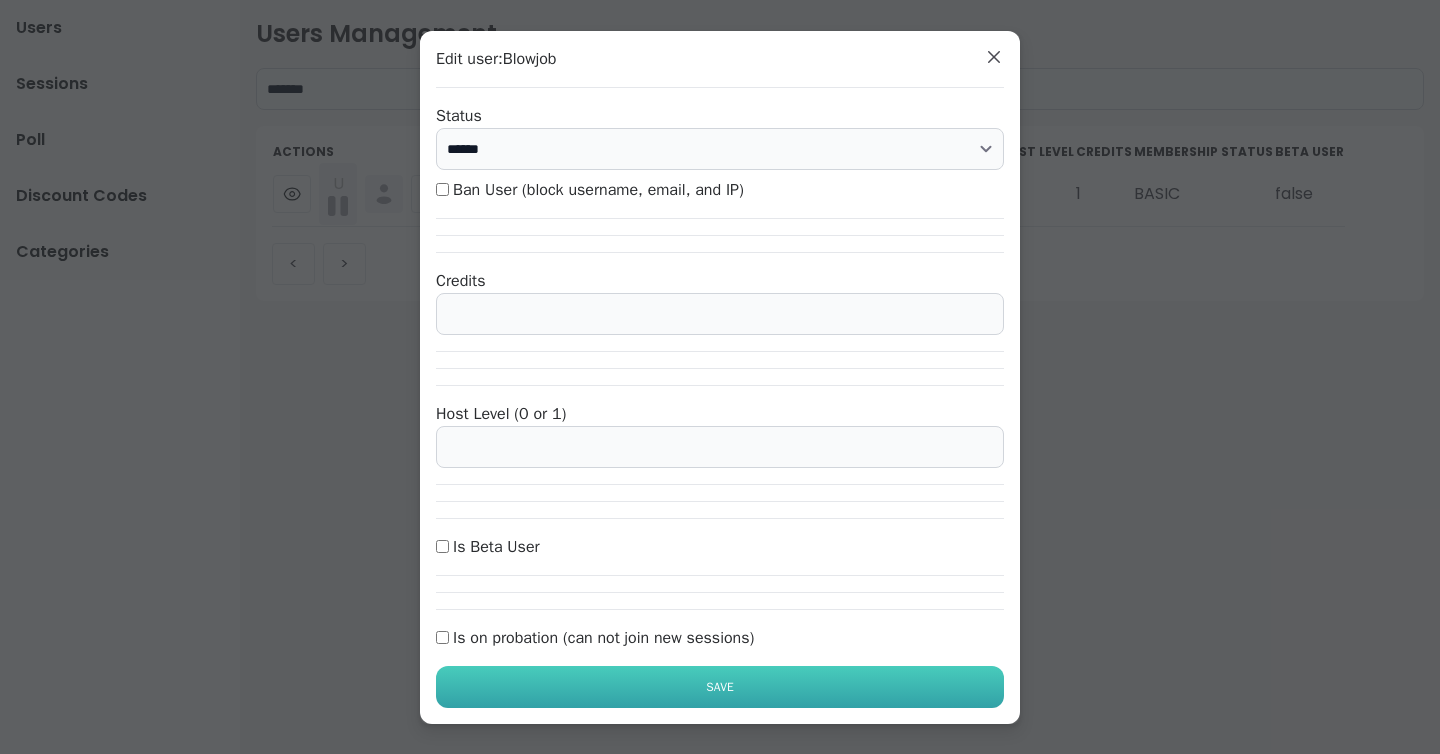 click on "Save" at bounding box center [720, 687] 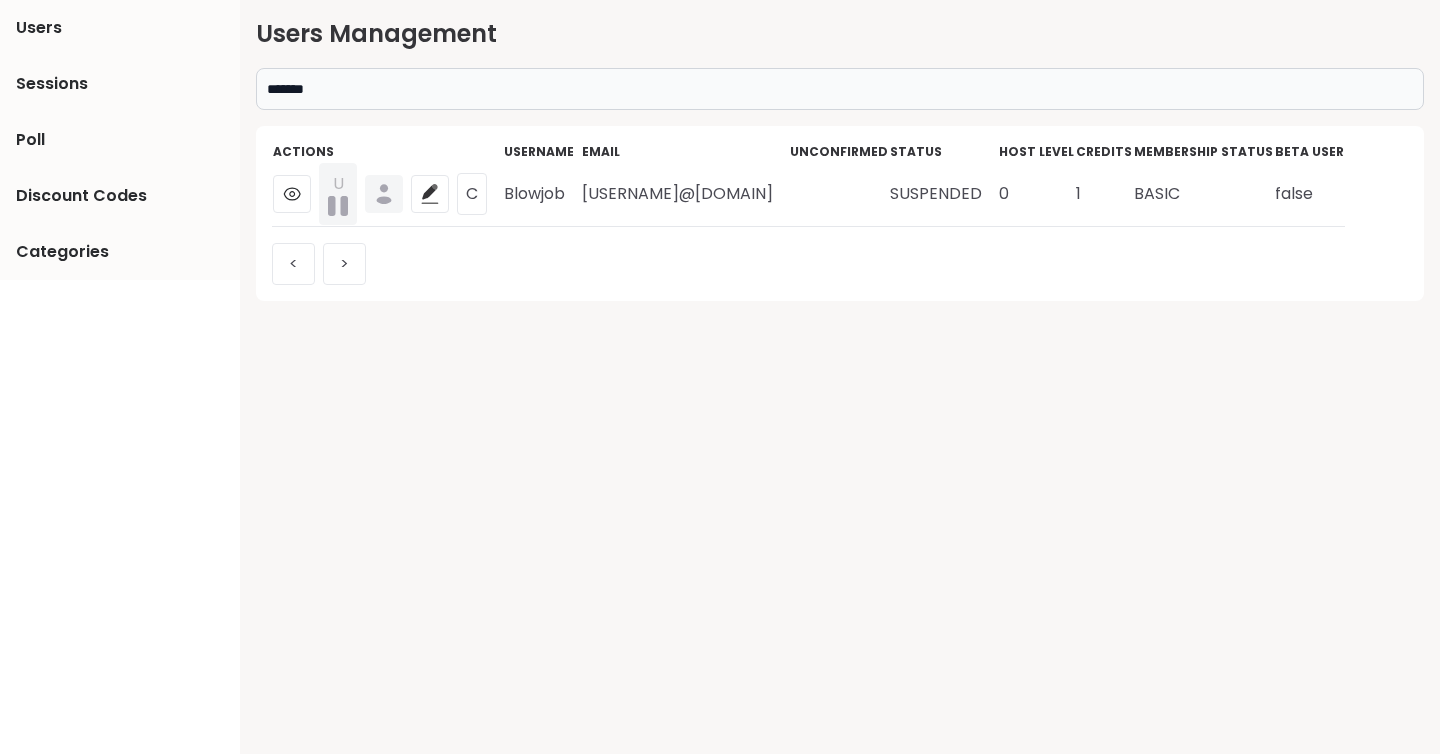 click on "*******" at bounding box center (840, 89) 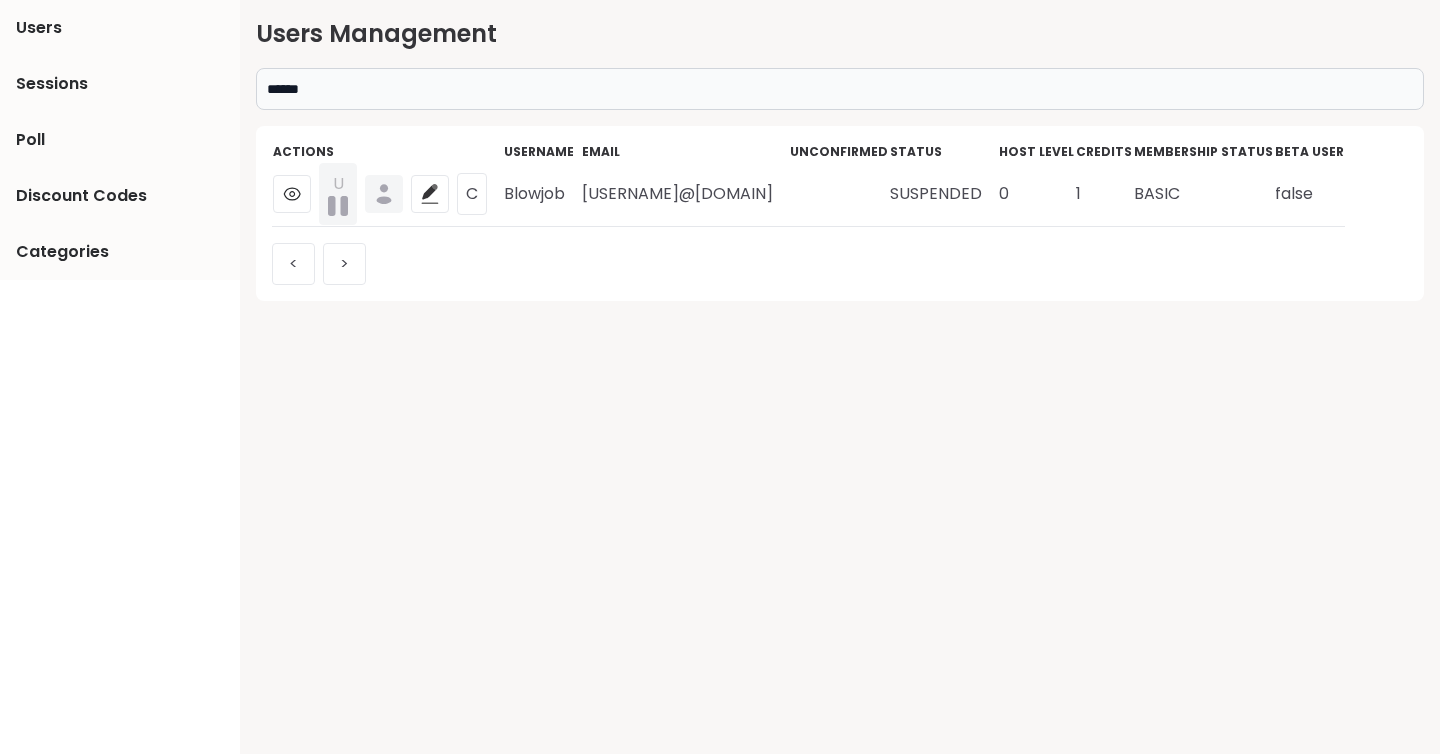 type on "******" 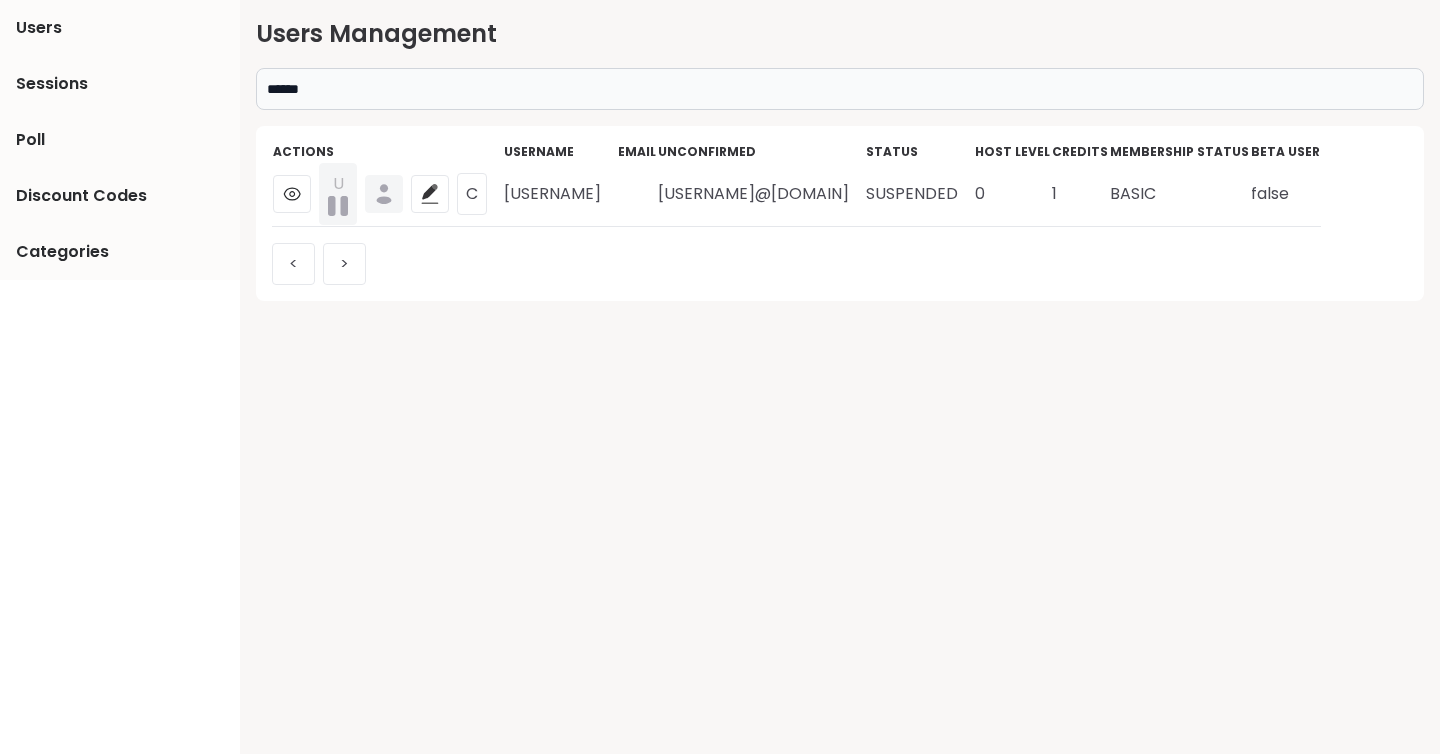 drag, startPoint x: 815, startPoint y: 199, endPoint x: 494, endPoint y: 197, distance: 321.00623 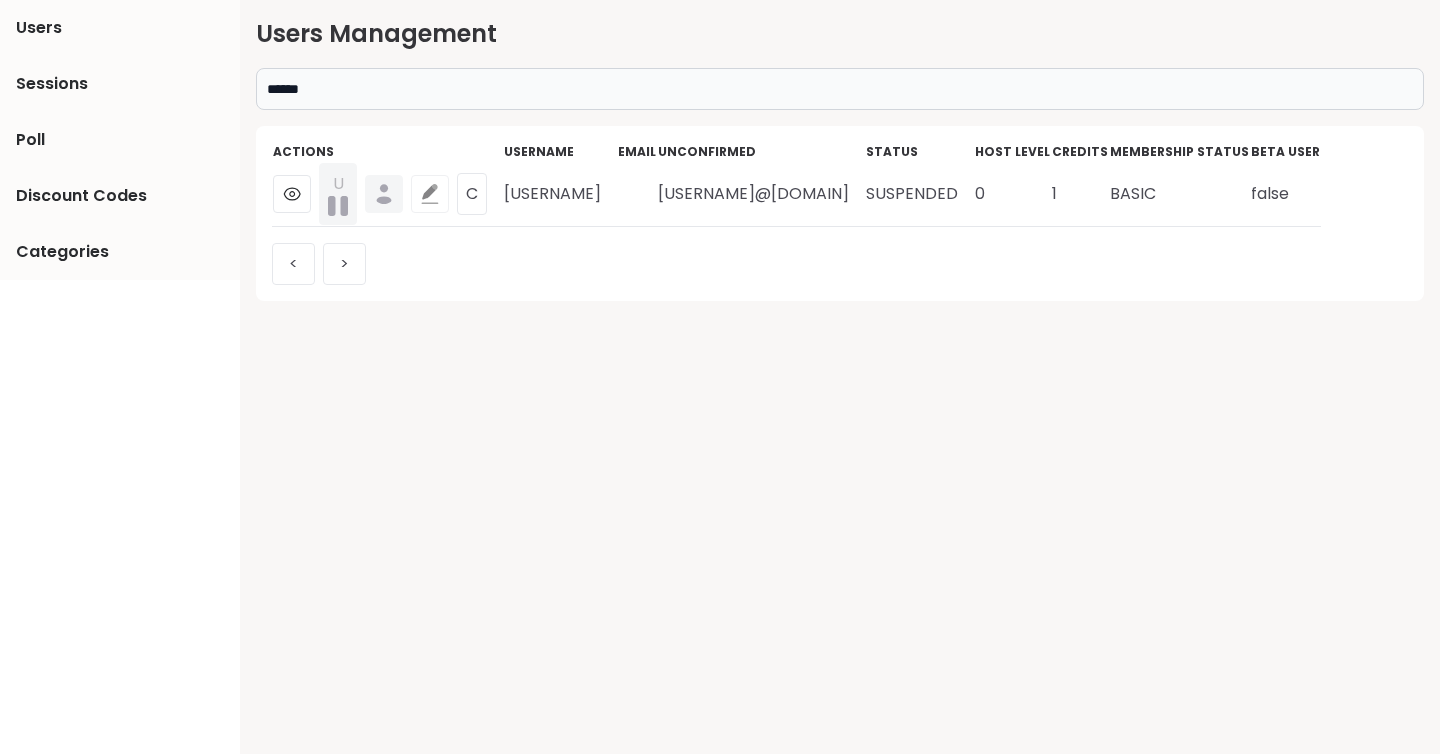 click at bounding box center [430, 194] 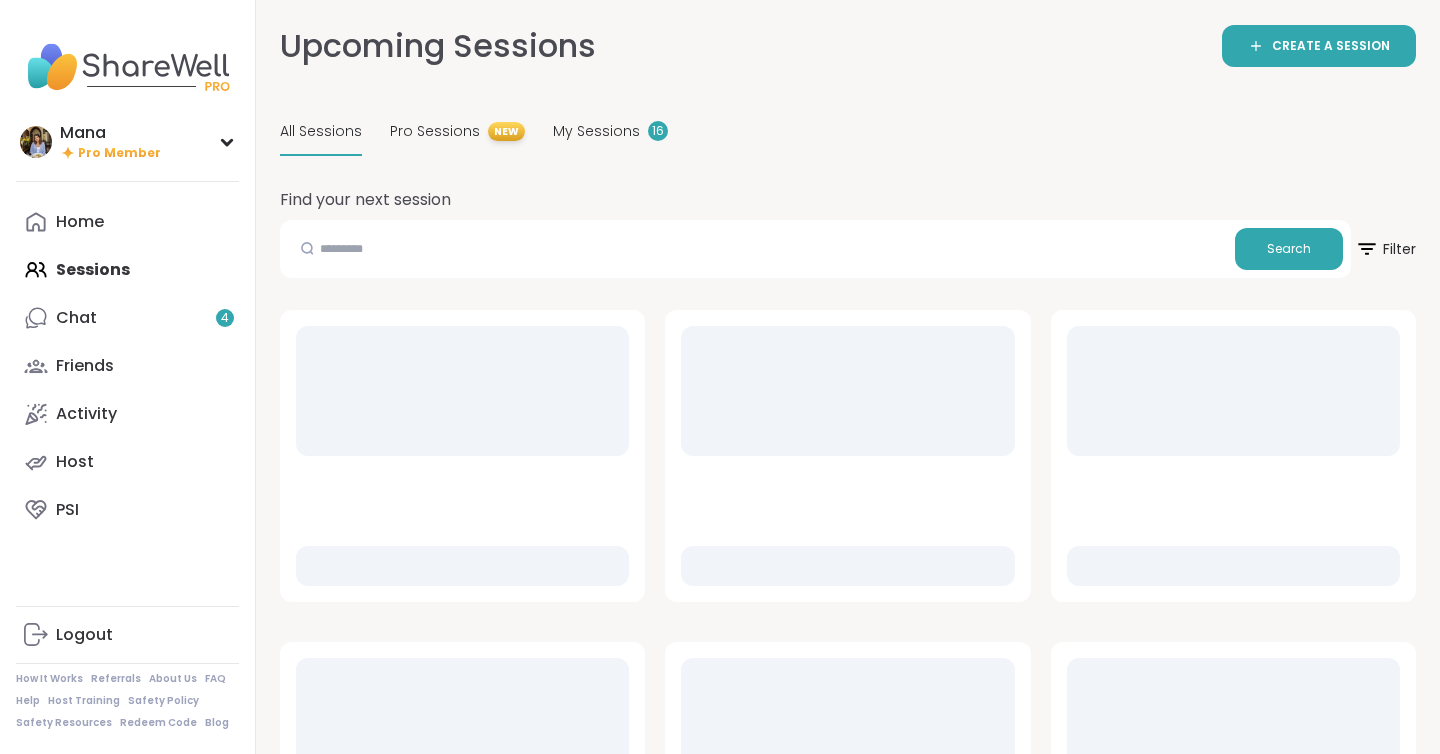 scroll, scrollTop: 0, scrollLeft: 0, axis: both 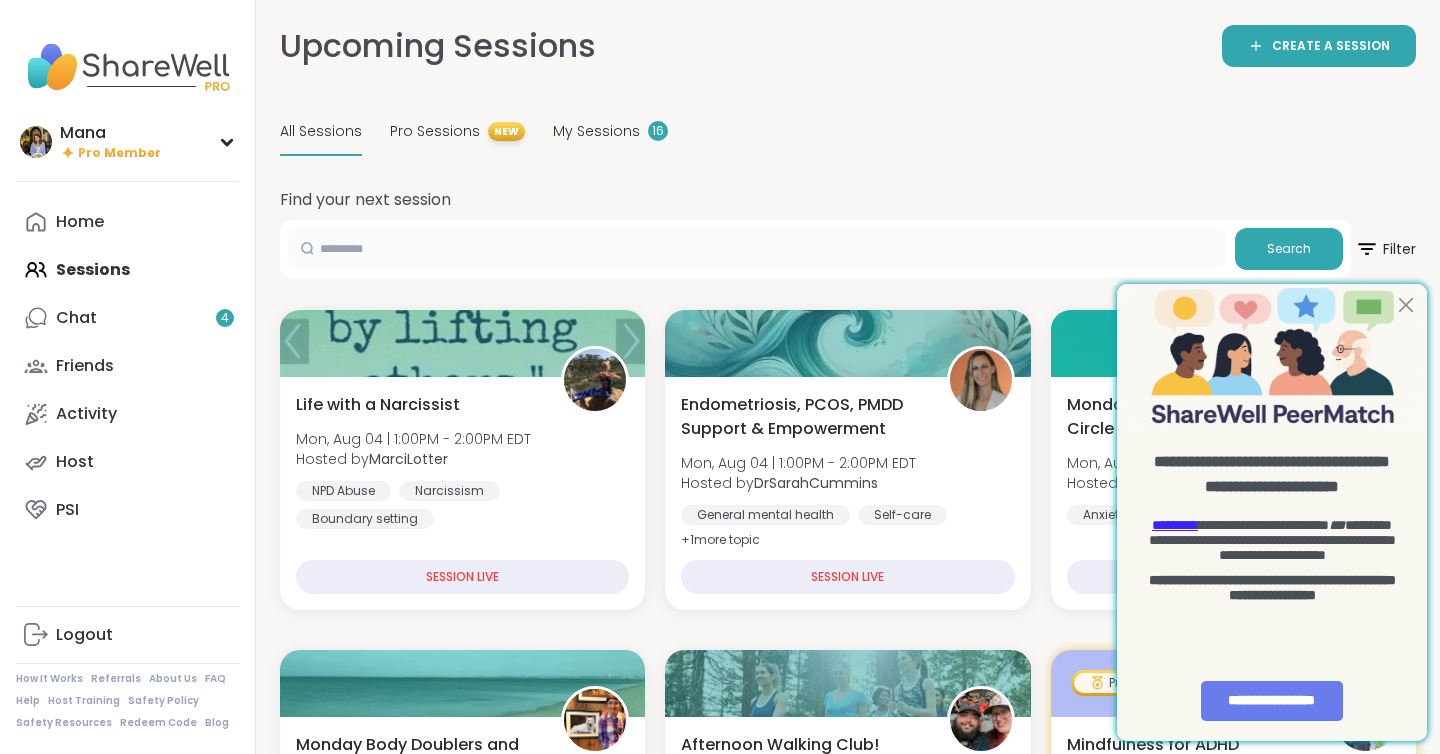 click at bounding box center (757, 248) 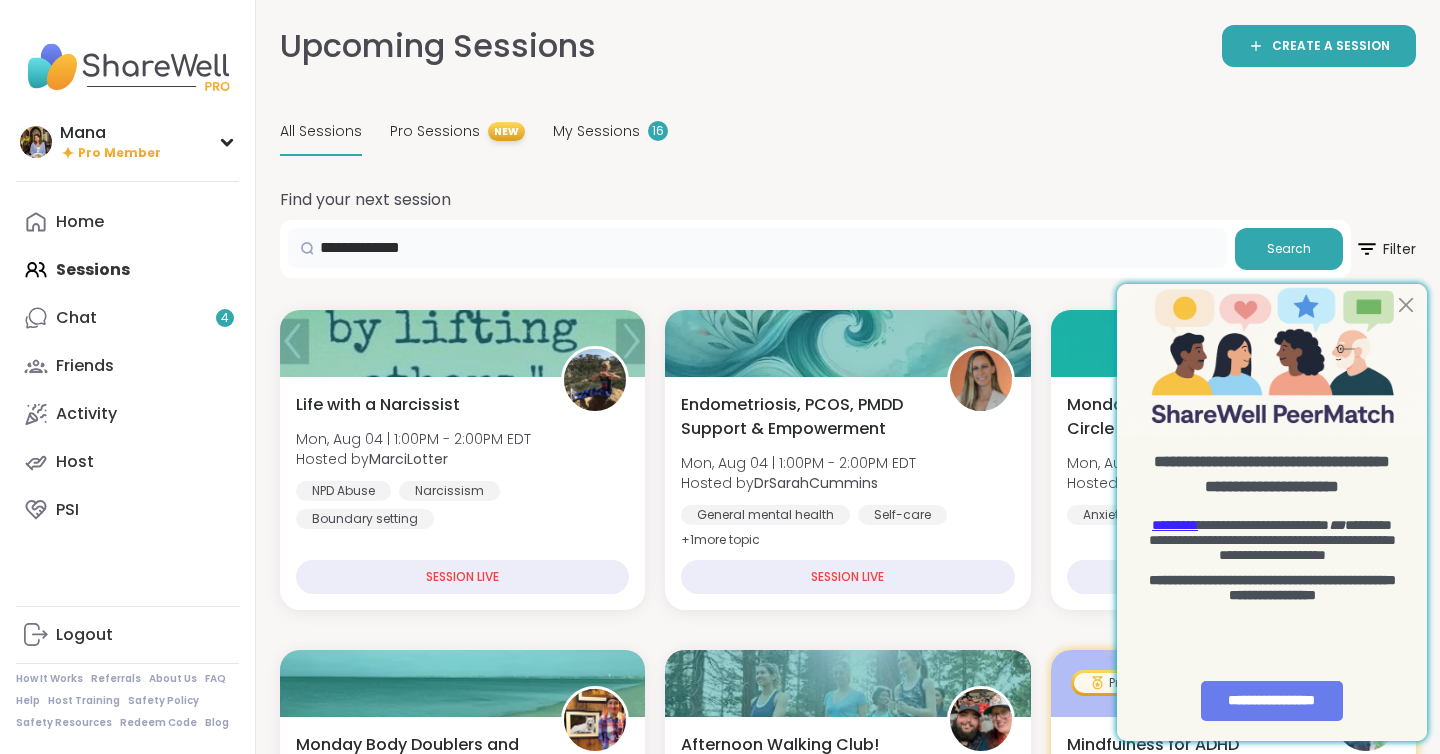 type on "**********" 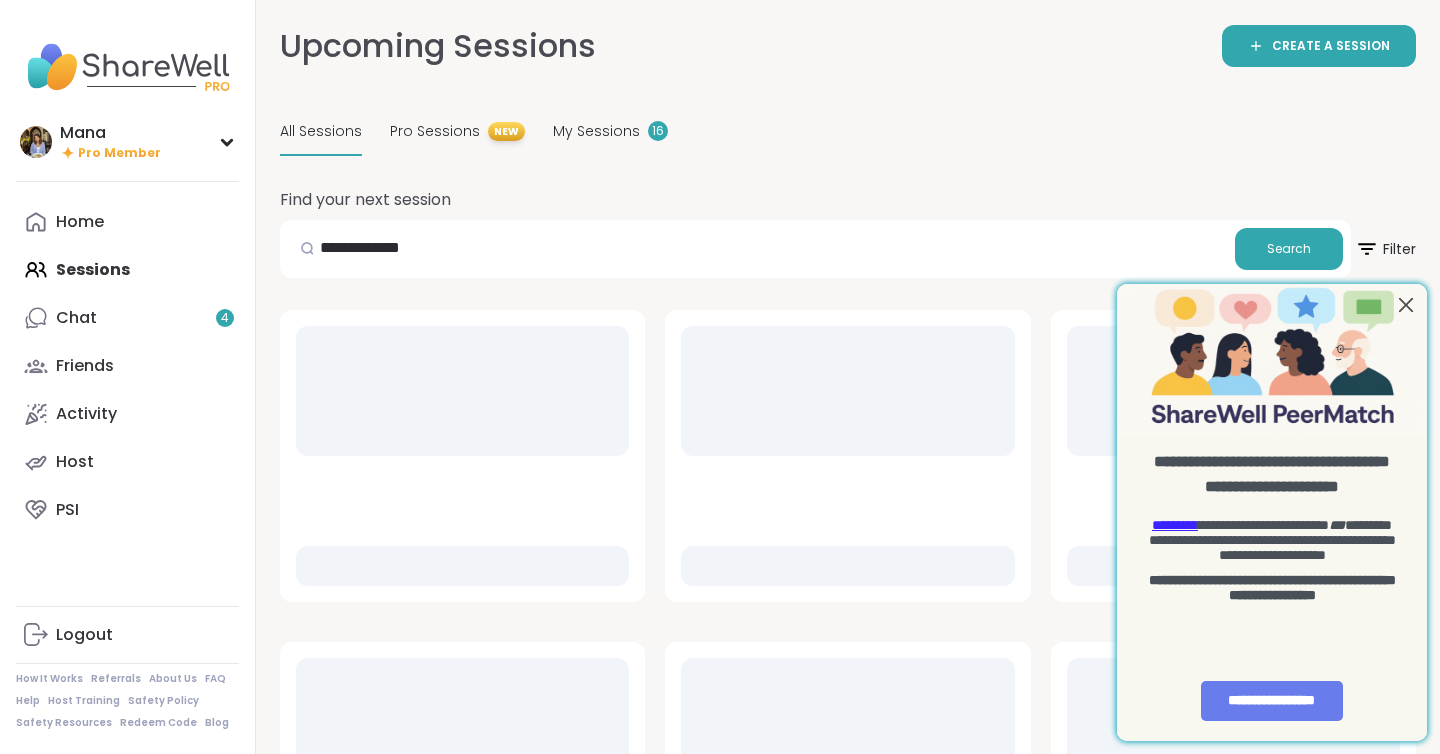 click at bounding box center (1406, 304) 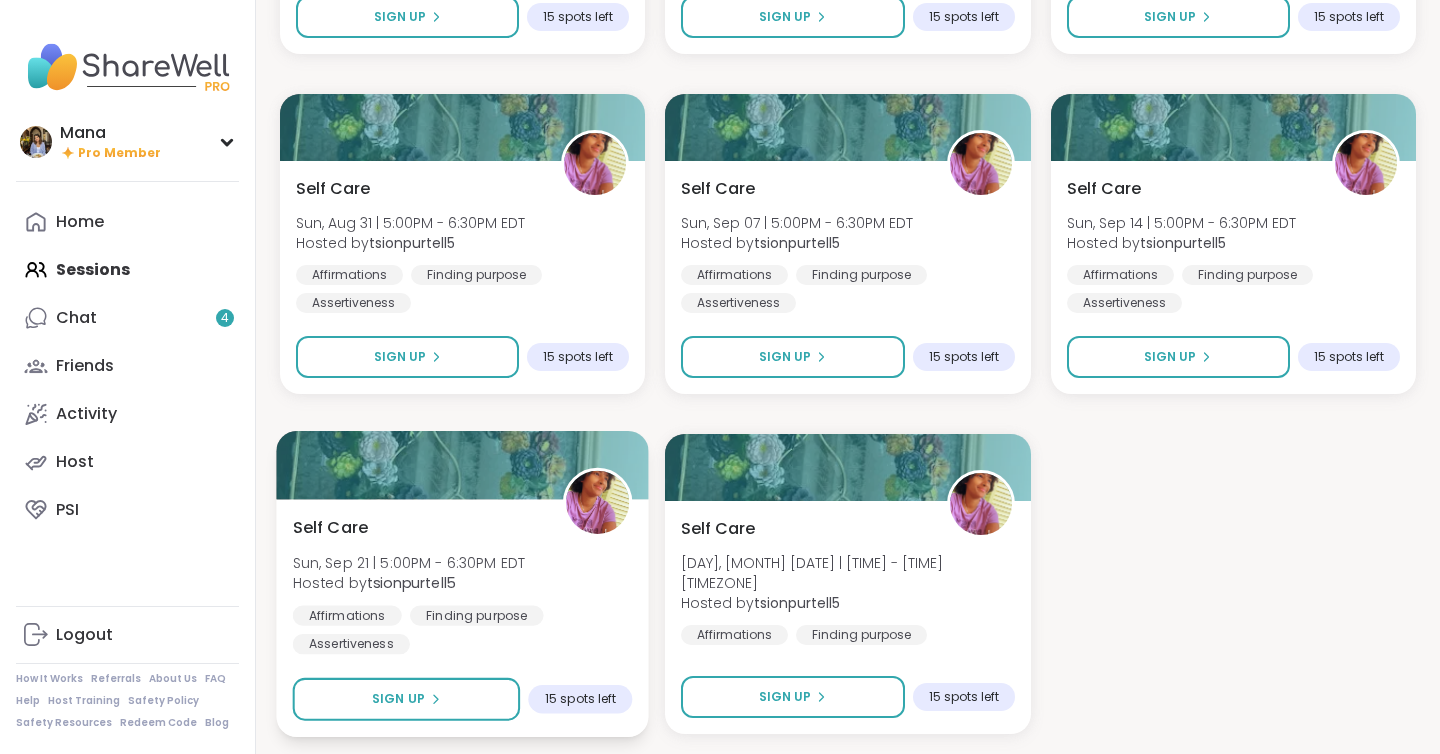 scroll, scrollTop: 200, scrollLeft: 0, axis: vertical 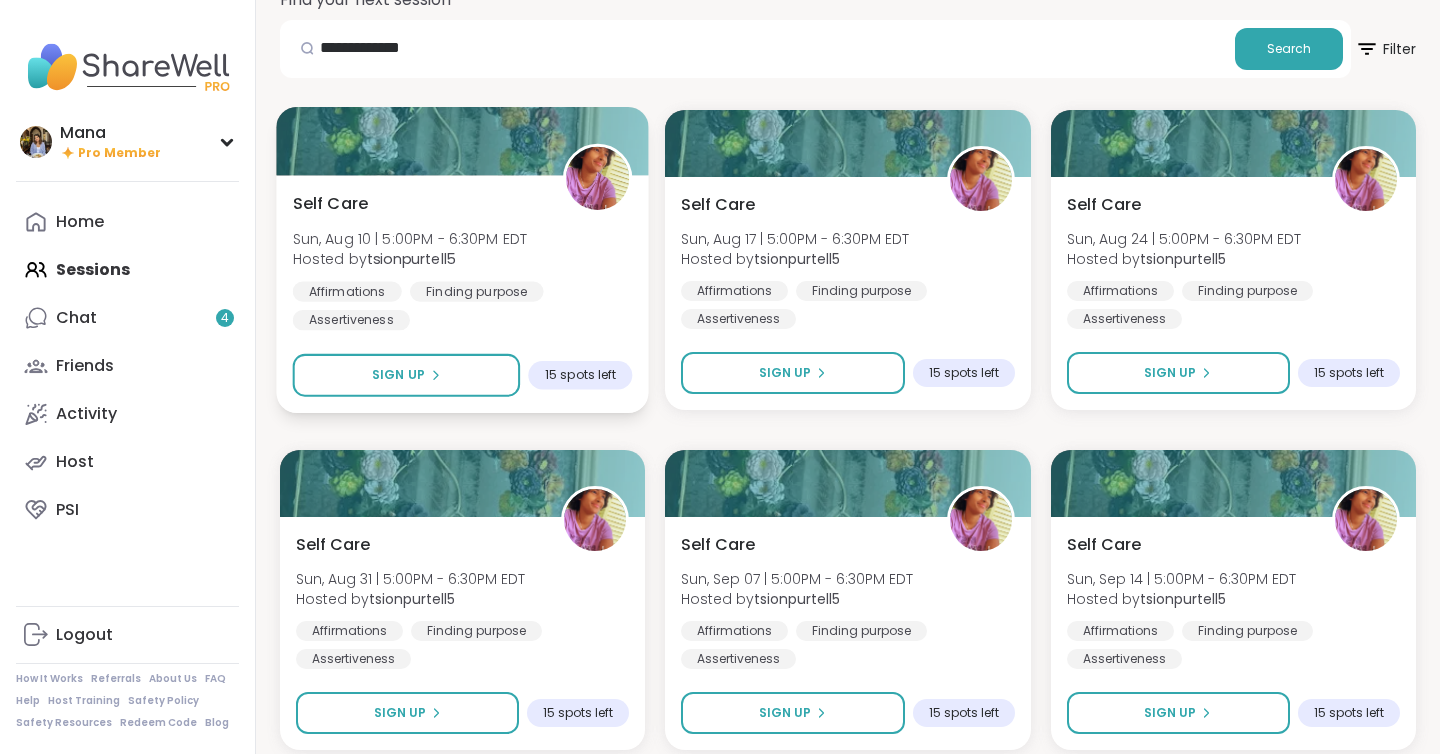 click on "Sun, Aug 10 | 5:00PM - 6:30PM EDT" at bounding box center [410, 238] 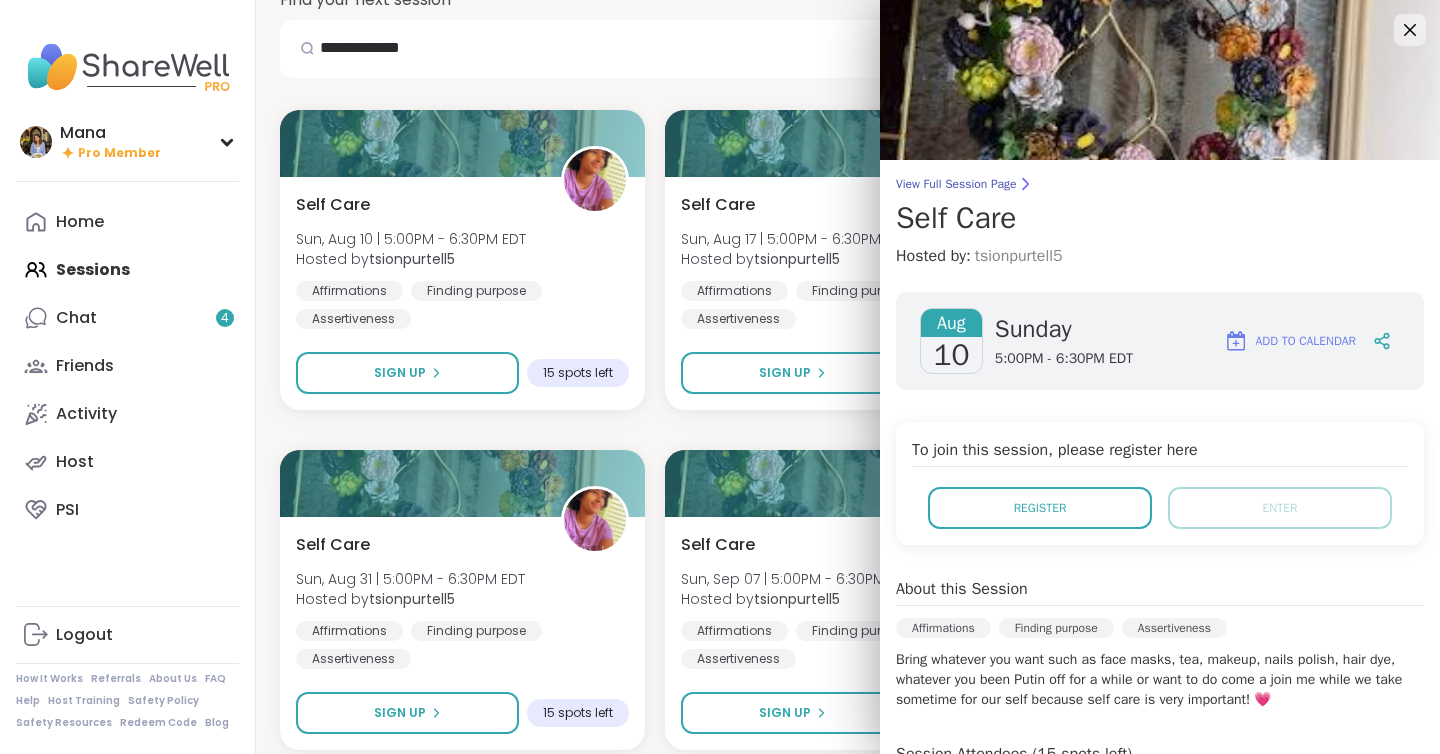 click on "tsionpurtell5" at bounding box center [1019, 256] 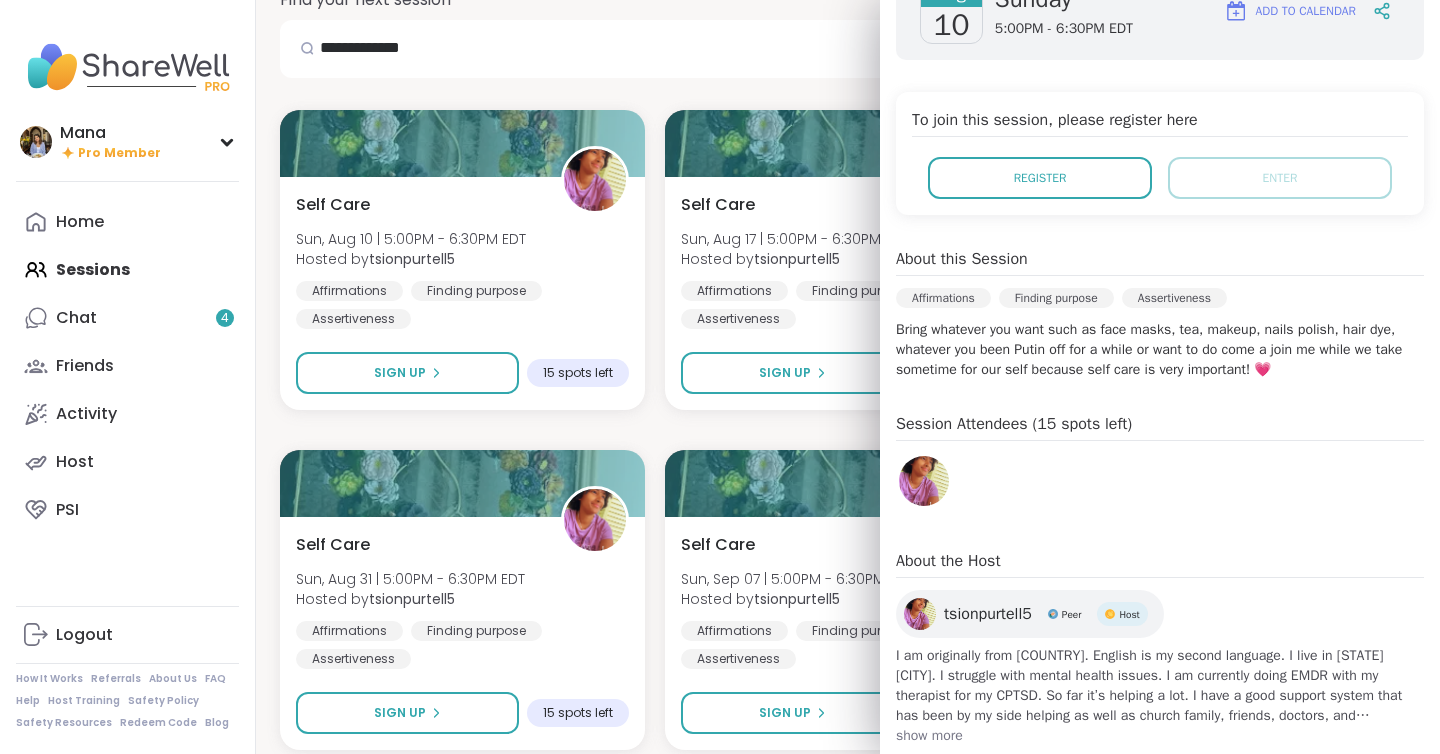 scroll, scrollTop: 370, scrollLeft: 0, axis: vertical 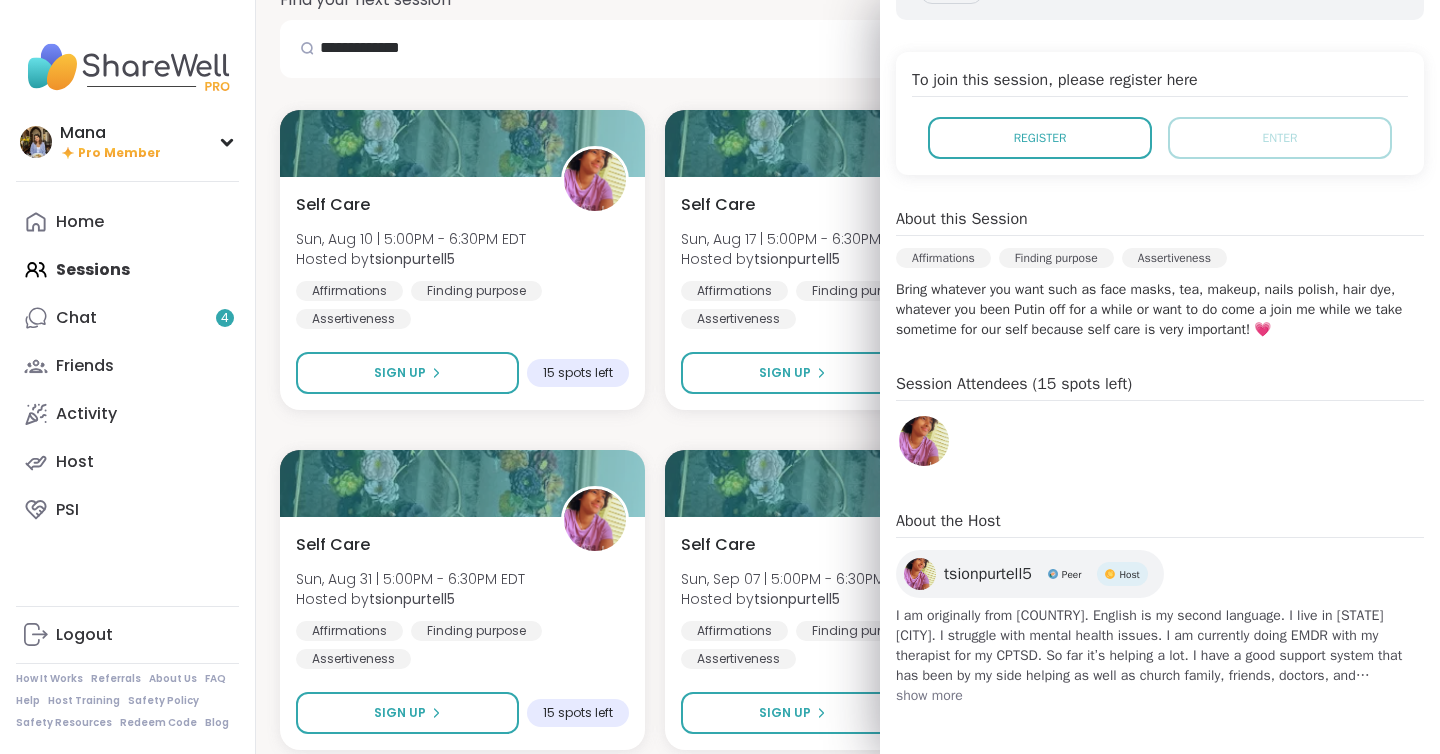 click on "tsionpurtell5 Peer Host" at bounding box center (1030, 574) 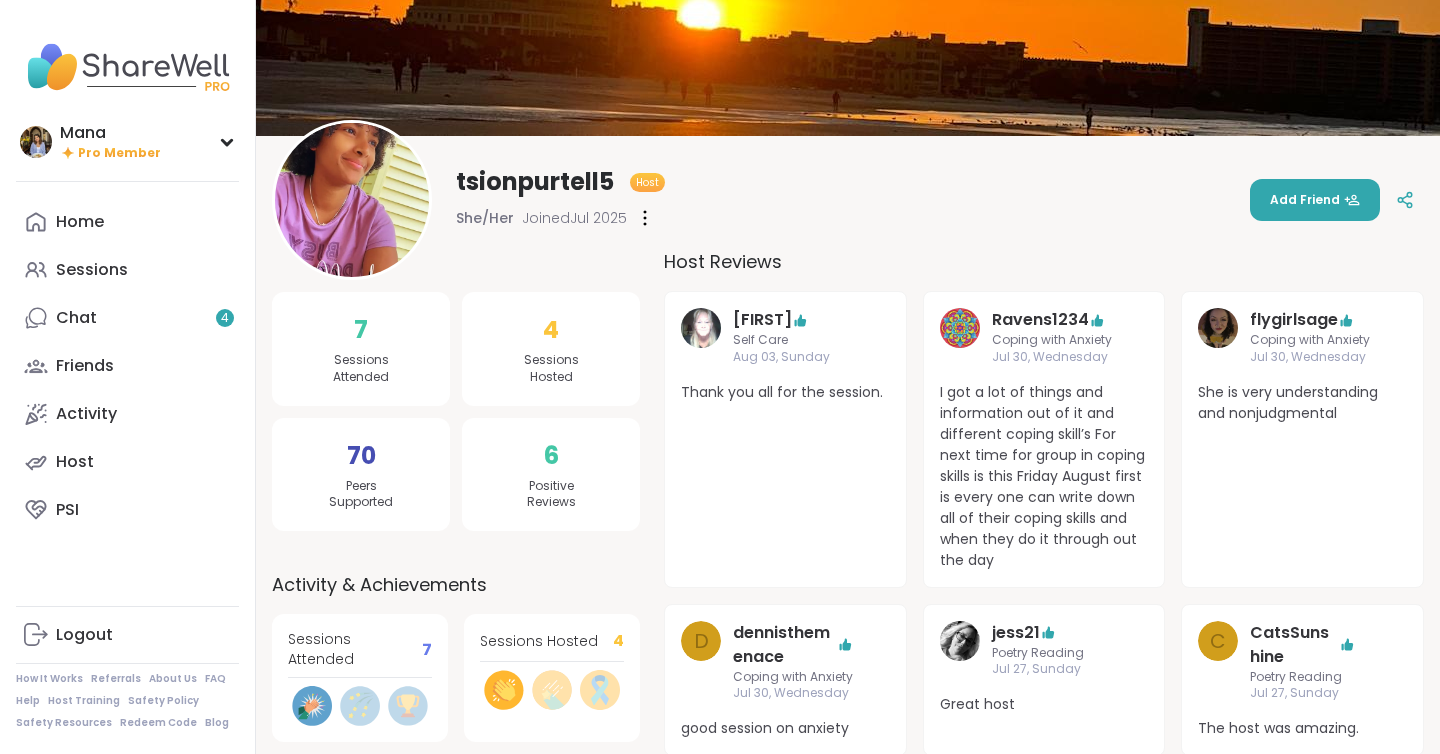 scroll, scrollTop: 0, scrollLeft: 0, axis: both 